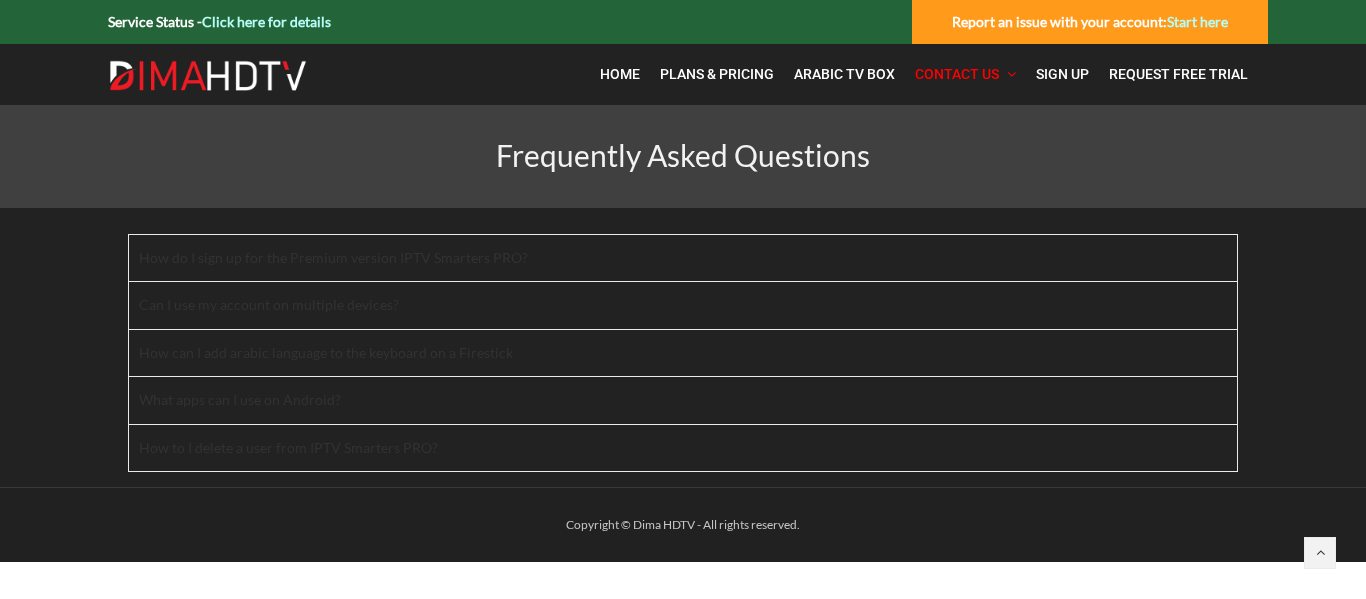 scroll, scrollTop: 0, scrollLeft: 0, axis: both 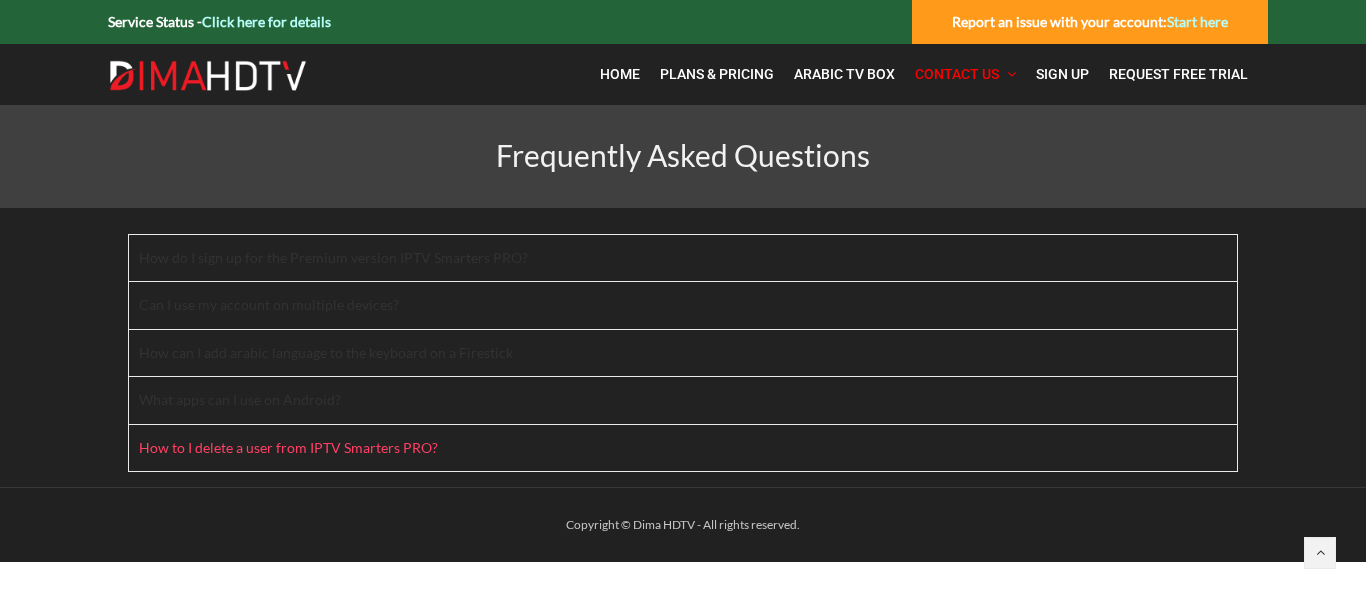 click on "How to I delete a user from IPTV Smarters PRO?" at bounding box center (301, 447) 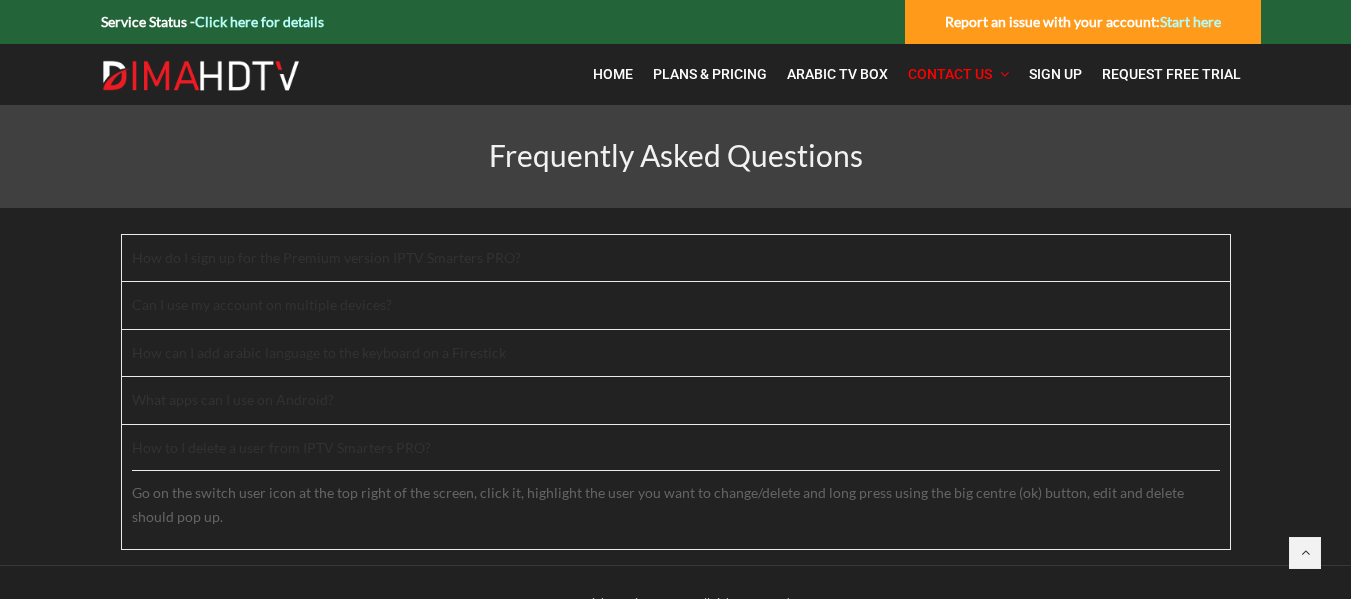 click on "How do I sign up for the Premium version IPTV Smarters PRO? It is Free to sign up for the premium version of IPTV Smarters, you will need to go to:  https://www.iptvsmarters.com/
You then fill out your info on the following page and click “Complete Order”
After completing this step, you will see the following screen and receive an email to verify your email address, if you don’t receive the email verification after a few minutes, you can click on “Resend Verification Email”
The email you will receive will look similar to the following: (you need to click on “Verify your email address”)
It is recommended that you verify your email address but, you can move to the next step even without verifying your email address
The next step is to open IPTV Smarters on your device and follow these steps:
Can I use my account on multiple devices?
If your account is activated on a MAG Box or an STB Emulator, you can only set up your account on one MAC address.
00:00" at bounding box center (675, 386) 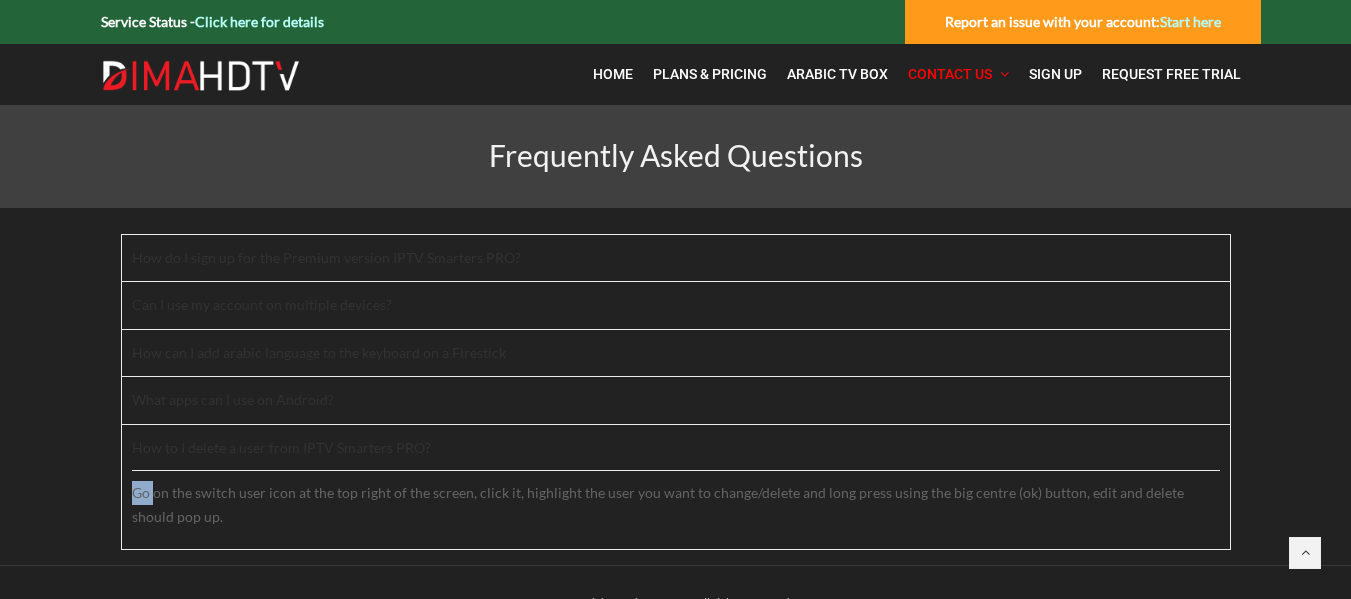 click on "How do I sign up for the Premium version IPTV Smarters PRO? It is Free to sign up for the premium version of IPTV Smarters, you will need to go to:  https://www.iptvsmarters.com/
You then fill out your info on the following page and click “Complete Order”
After completing this step, you will see the following screen and receive an email to verify your email address, if you don’t receive the email verification after a few minutes, you can click on “Resend Verification Email”
The email you will receive will look similar to the following: (you need to click on “Verify your email address”)
It is recommended that you verify your email address but, you can move to the next step even without verifying your email address
The next step is to open IPTV Smarters on your device and follow these steps:
Can I use my account on multiple devices?
If your account is activated on a MAG Box or an STB Emulator, you can only set up your account on one MAC address.
00:00" at bounding box center (675, 386) 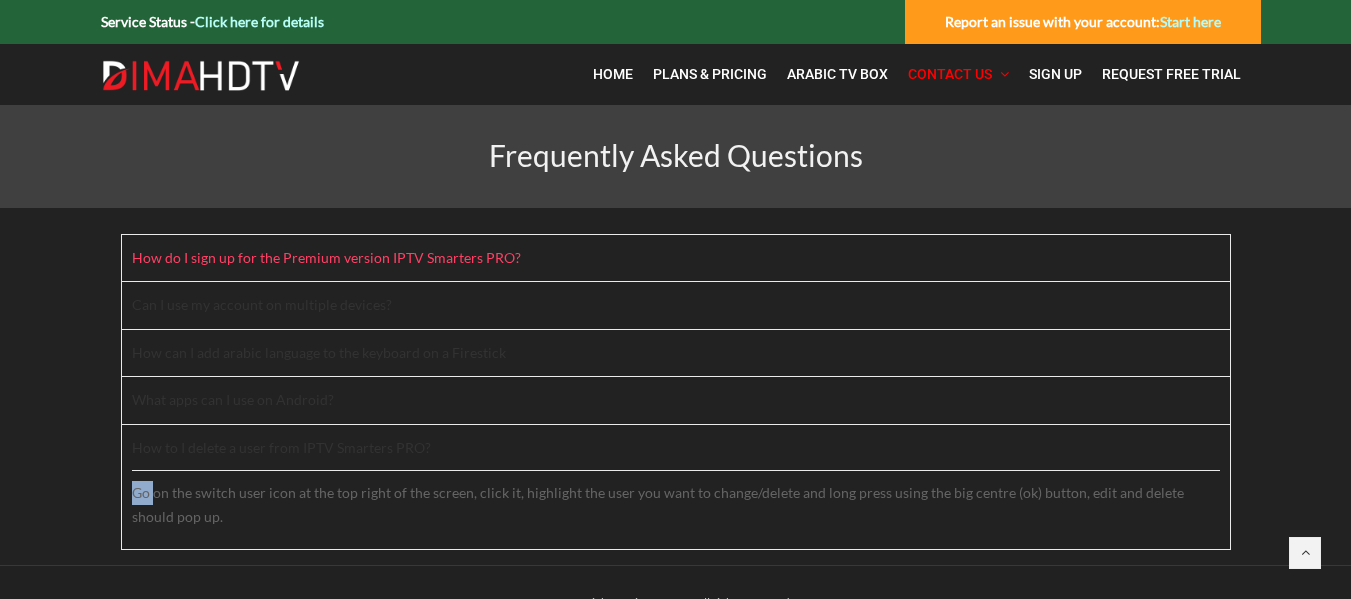click on "How do I sign up for the Premium version IPTV Smarters PRO?" at bounding box center [339, 257] 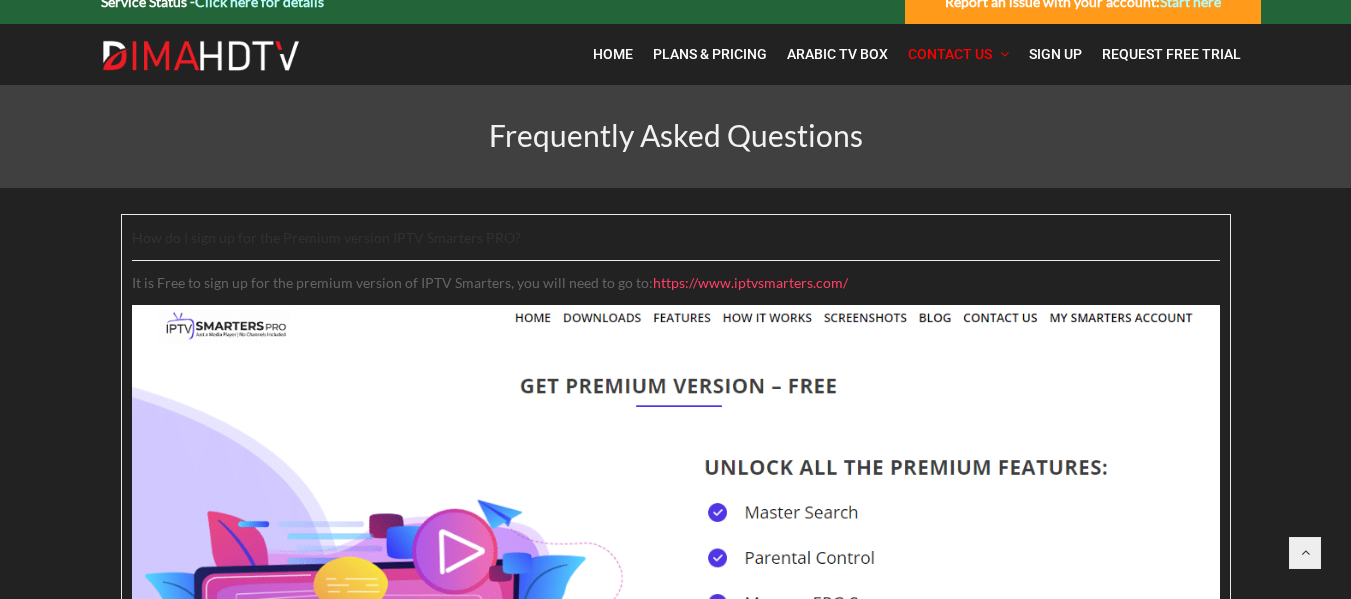 scroll, scrollTop: 0, scrollLeft: 0, axis: both 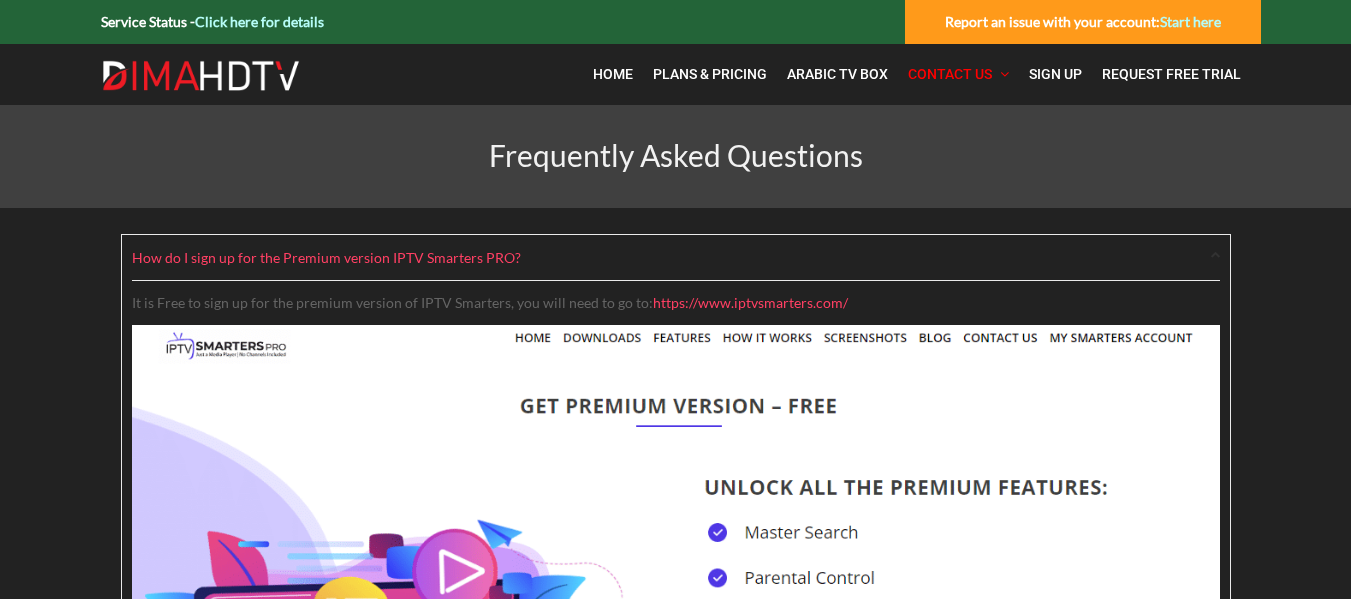 click at bounding box center (1212, 260) 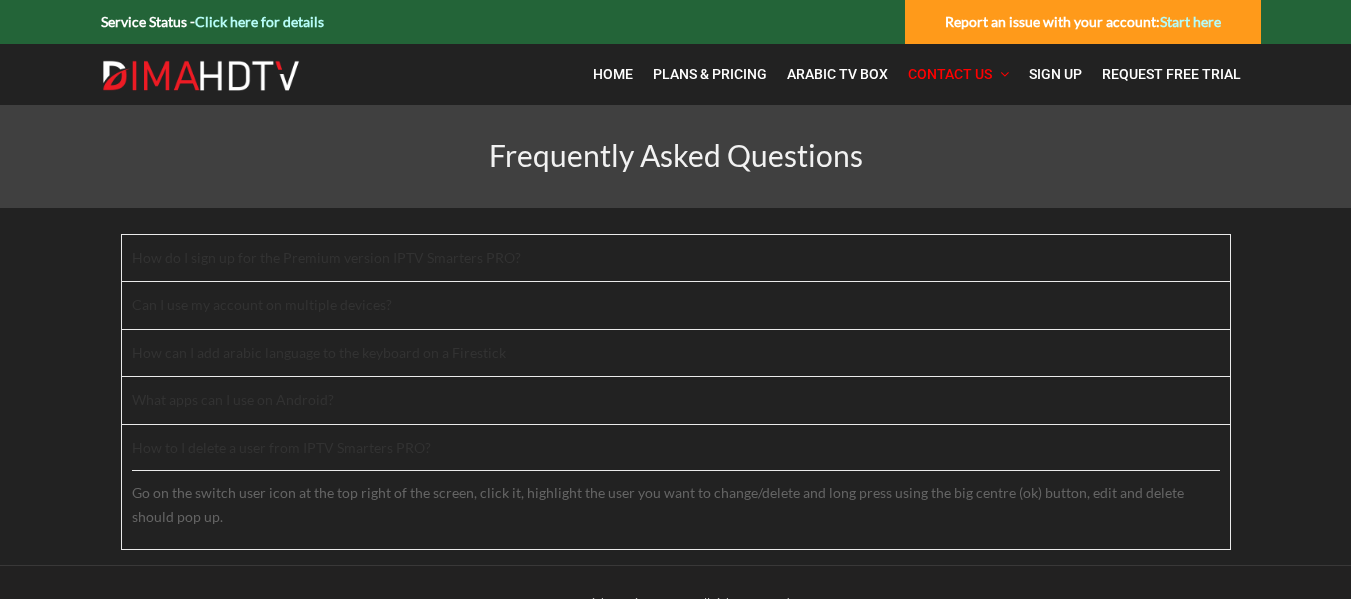 click on "How do I sign up for the Premium version IPTV Smarters PRO? It is Free to sign up for the premium version of IPTV Smarters, you will need to go to:  https://www.iptvsmarters.com/
You then fill out your info on the following page and click “Complete Order”
After completing this step, you will see the following screen and receive an email to verify your email address, if you don’t receive the email verification after a few minutes, you can click on “Resend Verification Email”
The email you will receive will look similar to the following: (you need to click on “Verify your email address”)
It is recommended that you verify your email address but, you can move to the next step even without verifying your email address
The next step is to open IPTV Smarters on your device and follow these steps:
Can I use my account on multiple devices?
If your account is activated on a MAG Box or an STB Emulator, you can only set up your account on one MAC address.
00:00" at bounding box center [675, 386] 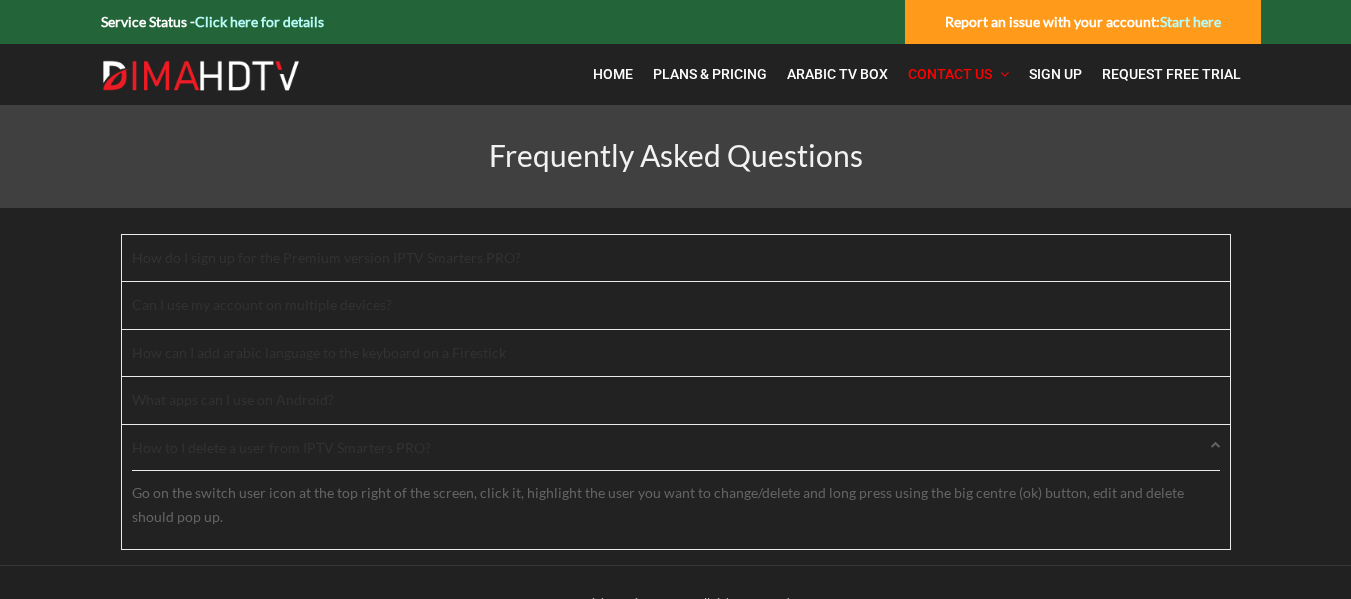 click on "Go on the switch user icon at the top right of the screen, click it, highlight the user you want to change/delete and long press using the big centre (ok) button, edit and delete should pop up." at bounding box center [676, 510] 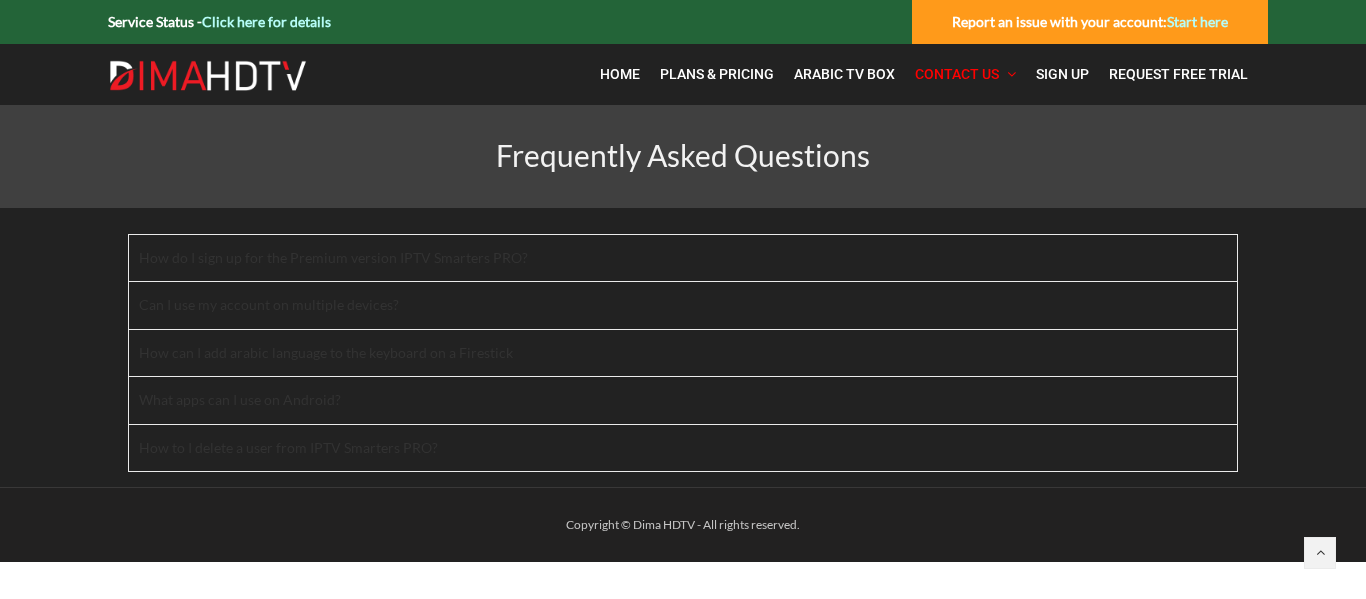 scroll, scrollTop: 0, scrollLeft: 0, axis: both 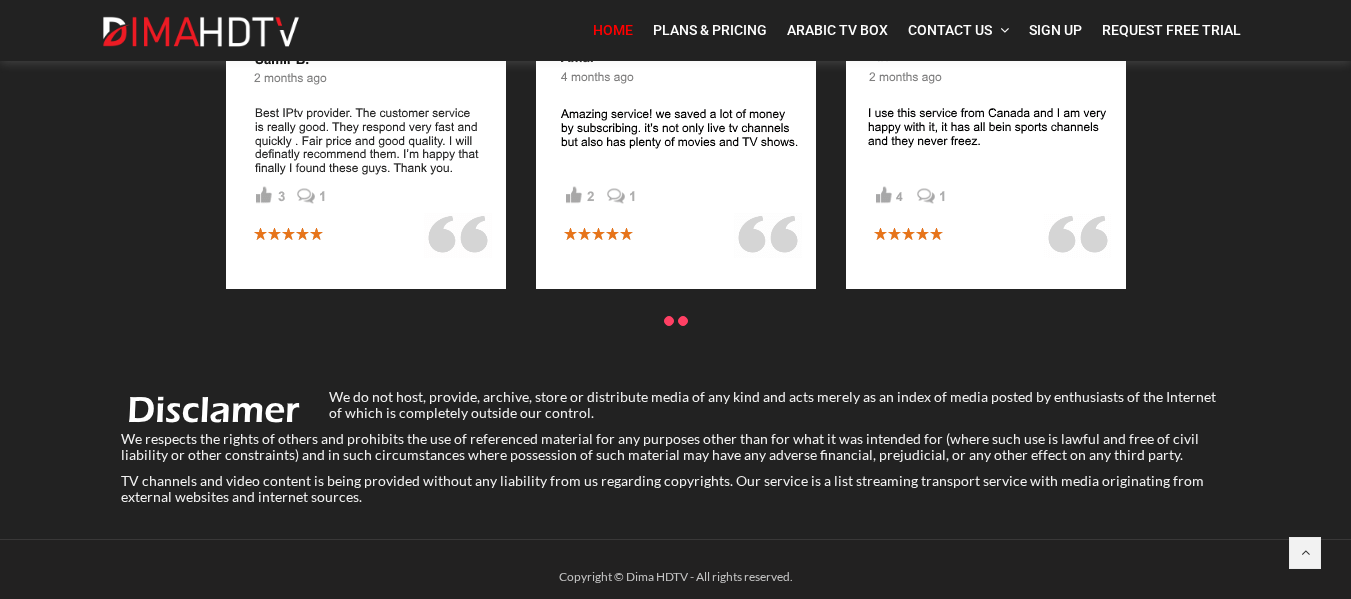 click at bounding box center (683, 321) 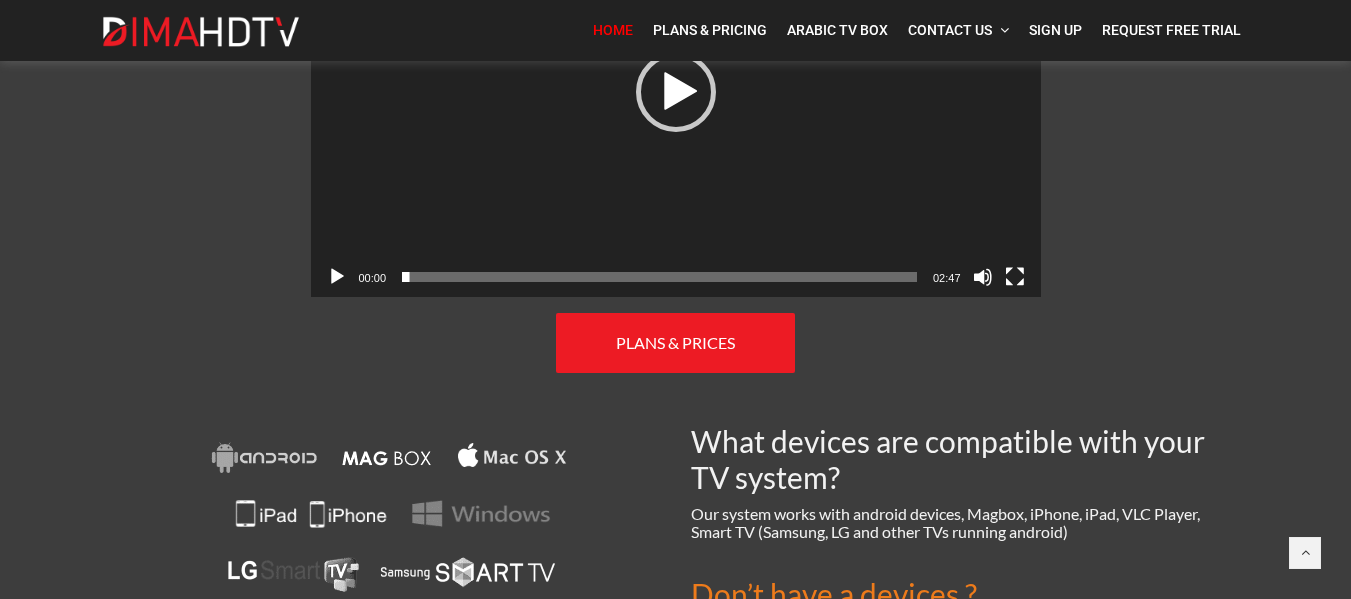 scroll, scrollTop: 1067, scrollLeft: 0, axis: vertical 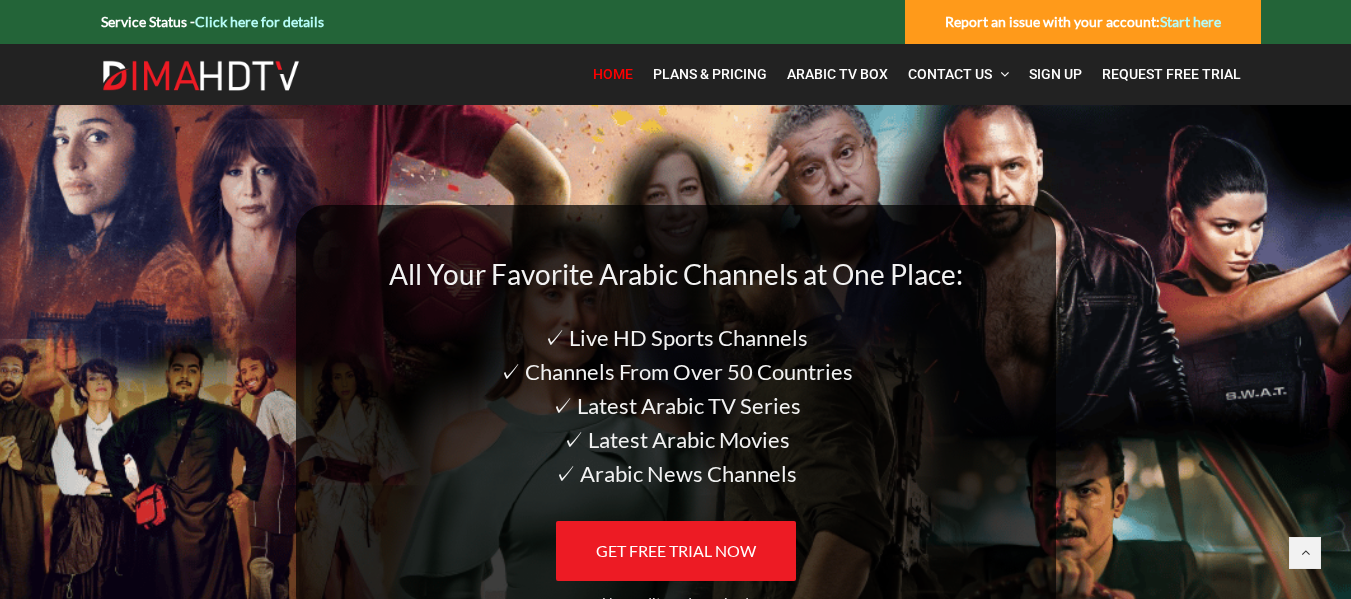 click on "Click here for details" at bounding box center (259, 21) 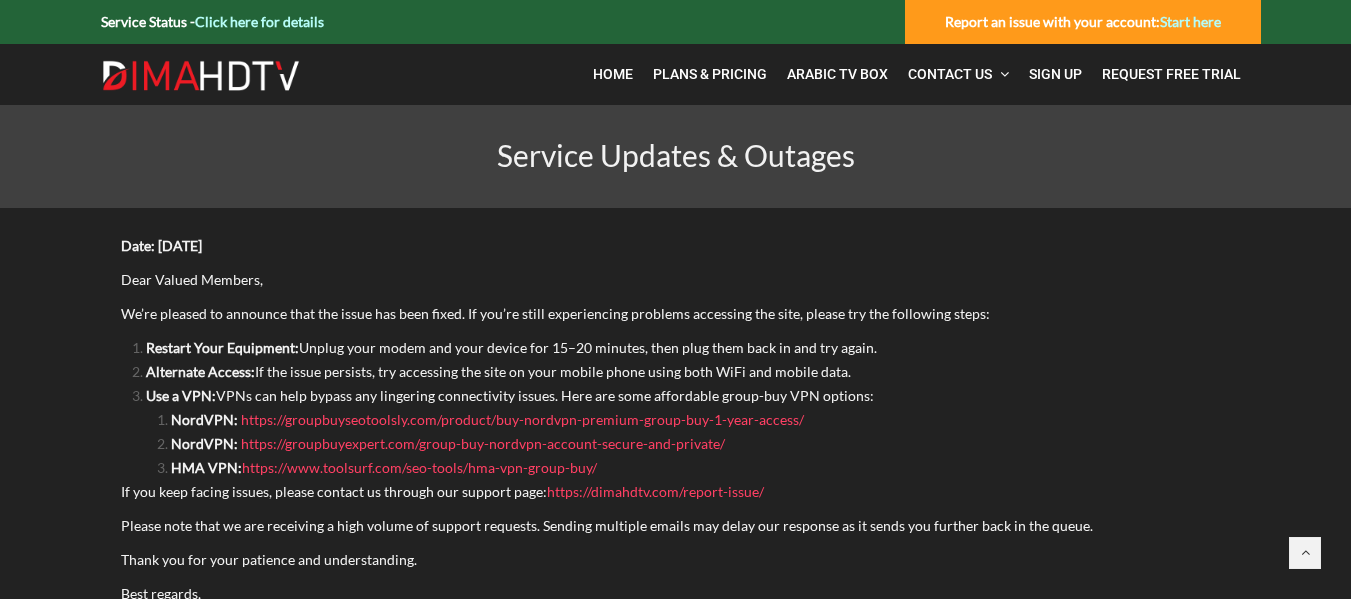 scroll, scrollTop: 0, scrollLeft: 0, axis: both 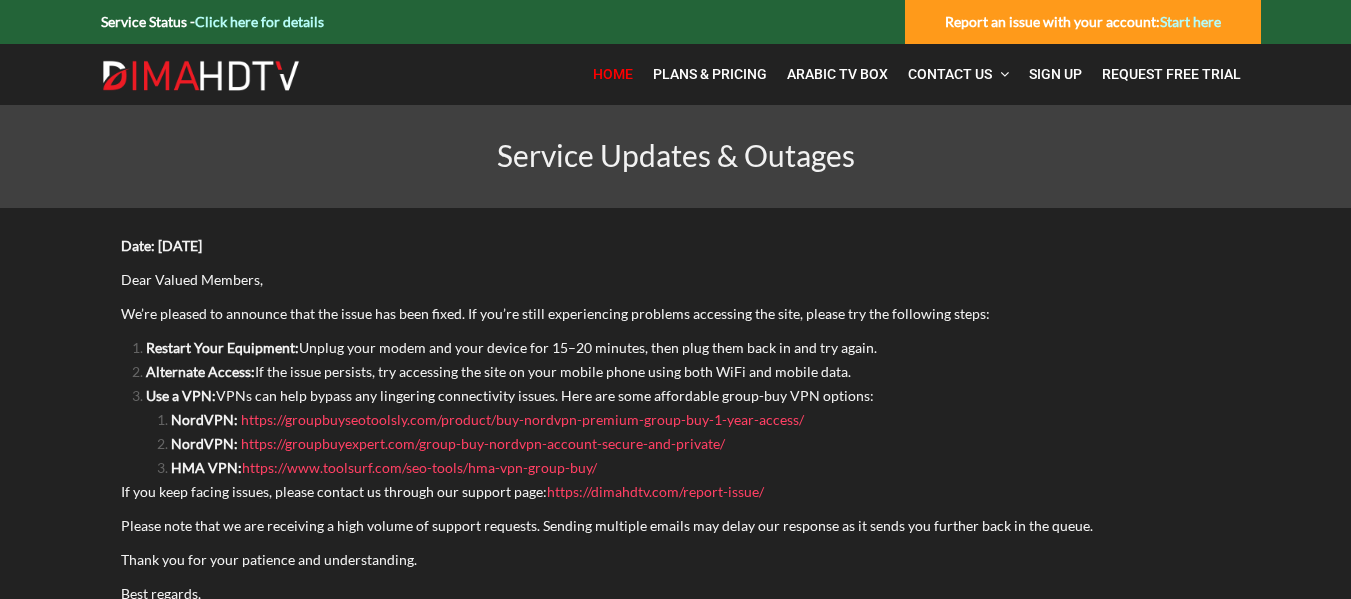 click on "Home" at bounding box center (613, 74) 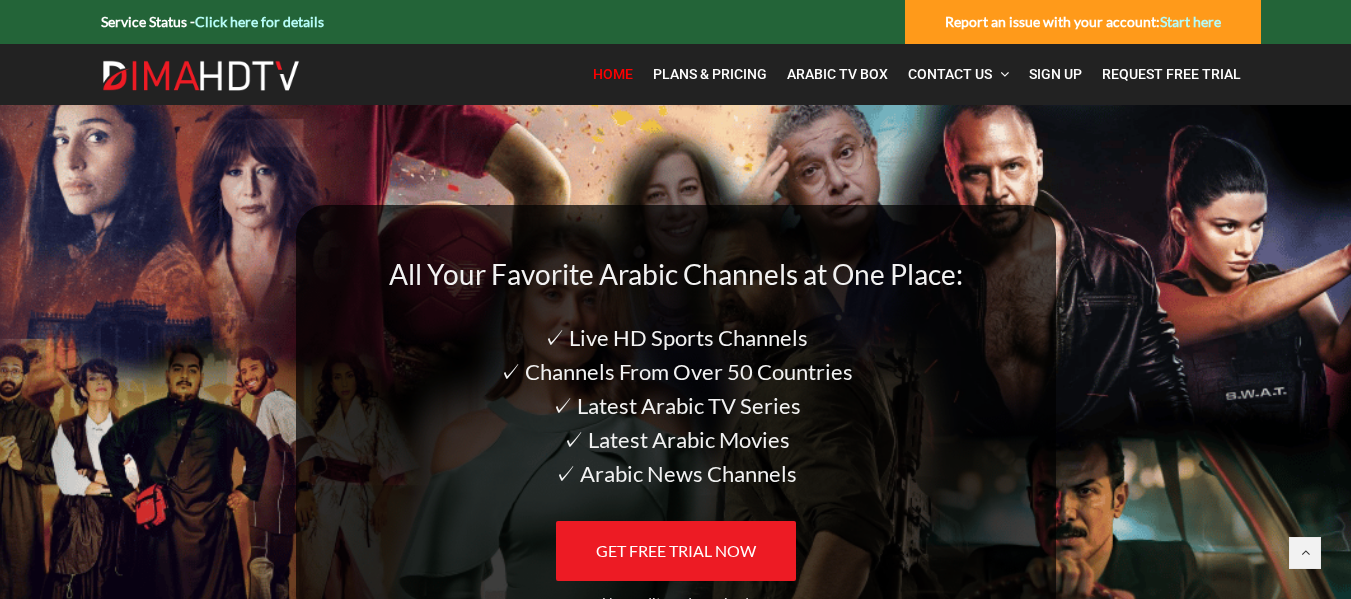 scroll, scrollTop: 0, scrollLeft: 0, axis: both 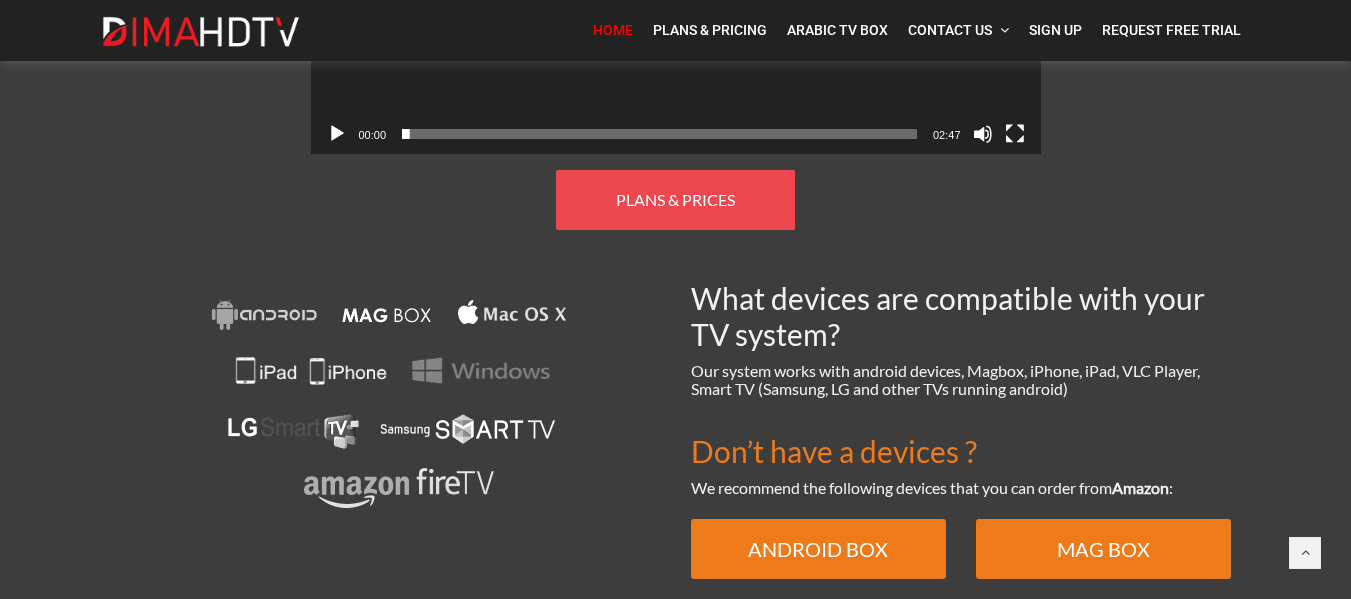 click on "PLANS & PRICES" at bounding box center [675, 199] 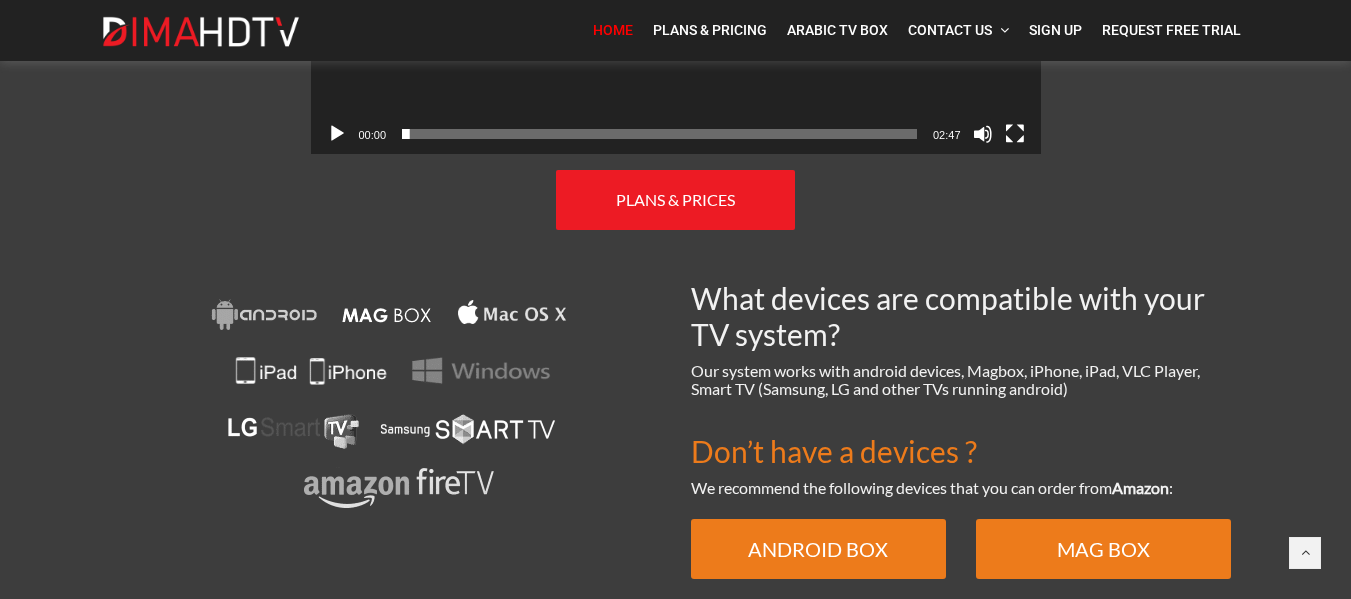 scroll, scrollTop: 1931, scrollLeft: 0, axis: vertical 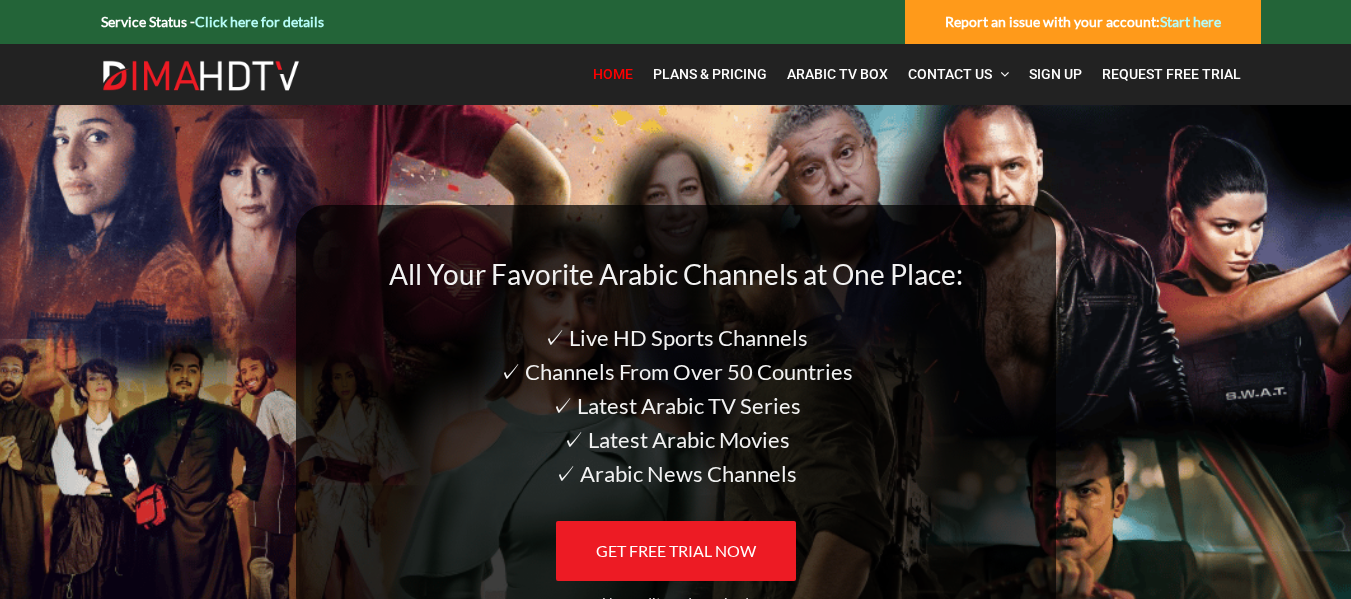 click on "Service Status -  Click here for details Report an issue with your account:  Start here Home Plans & Pricing Arabic TV Box Contact Us FAQ Tutorials Smart TV (Samsung & LG) Android (Mobile/Tablet/TV/Box) MAG BOX Apple (iPhone/iPad/Apple TV) Windows Sign Up Request Free Trial
All Your Favorite Arabic Channels at One Place:
✓ Live HD Sports Channels
✓ Channels From Over 50 Countries
✓ Latest Arabic TV Series
✓ Latest Arabic Movies
✓ Arabic News Channels
GET FREE TRIAL NOW
No credit card required
Watch Our Demo Video
Watch Arabic TV channels from Algeria, Egypt, Lebanon, Morocco, Tunisia, the Middle East and more.
Video Player https://[DOMAIN]/wp-content/uploads/2019/10/DimaHDTV-cover-2.mp4 00:00 00:00 02:47 Use Up/Down Arrow keys to increase or decrease volume.
PLANS & PRICES" at bounding box center (675, 1710) 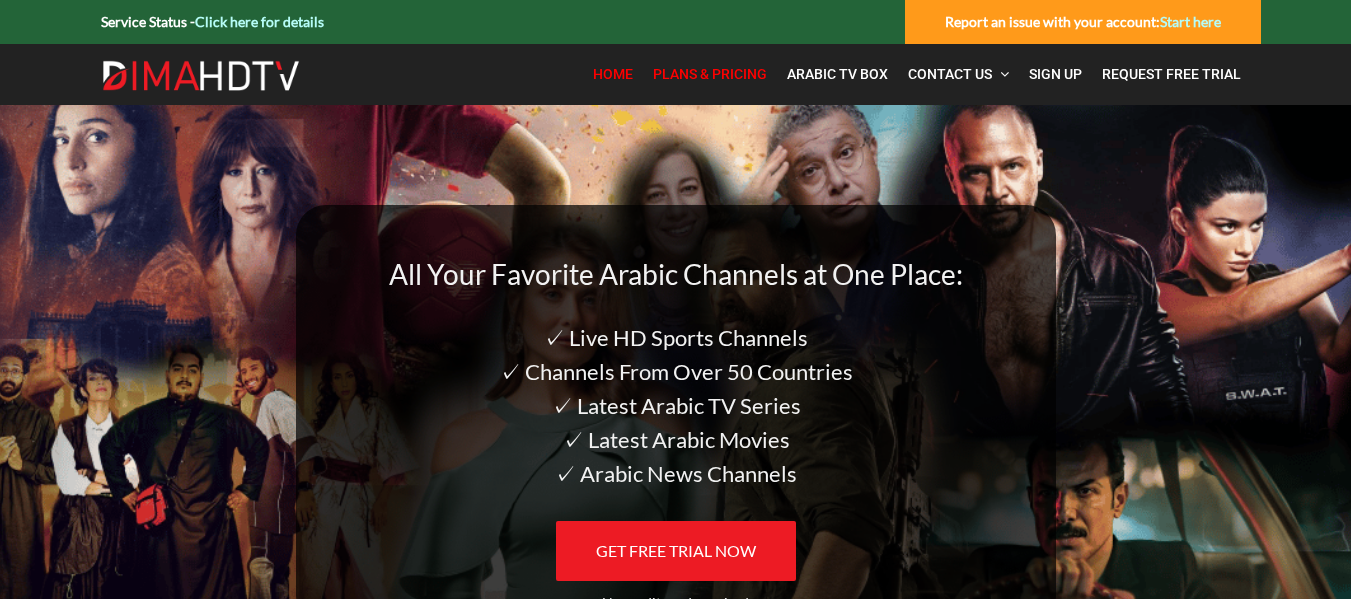 click on "Plans & Pricing" at bounding box center [710, 74] 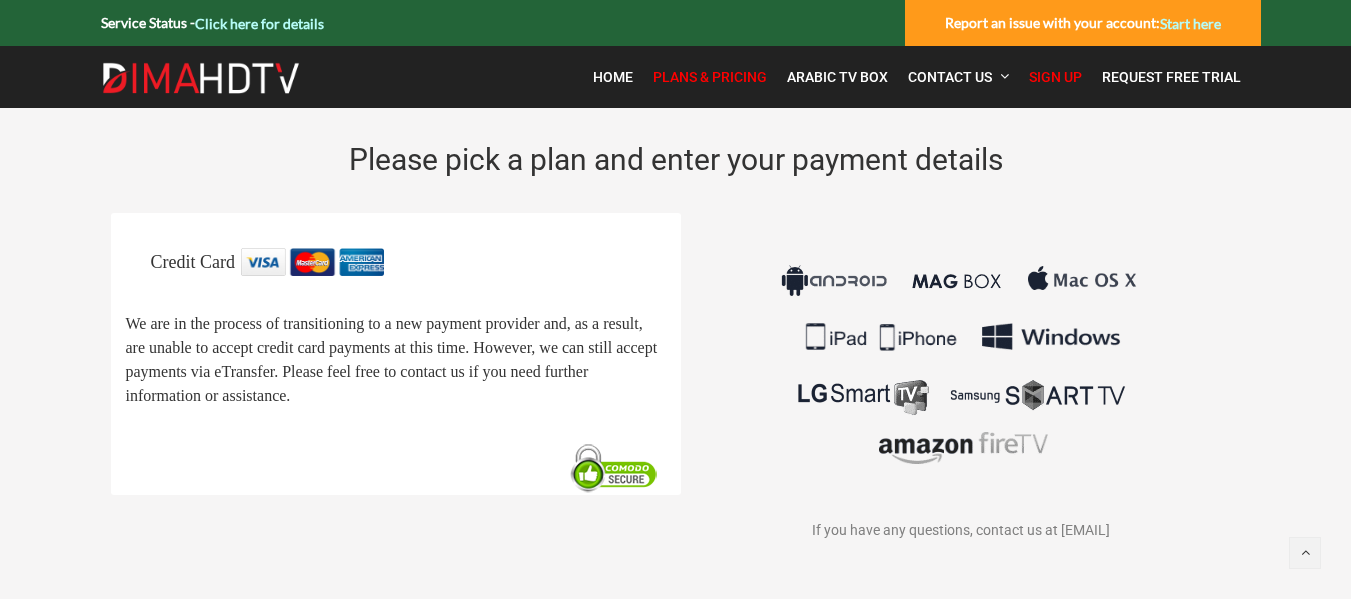 scroll, scrollTop: 0, scrollLeft: 0, axis: both 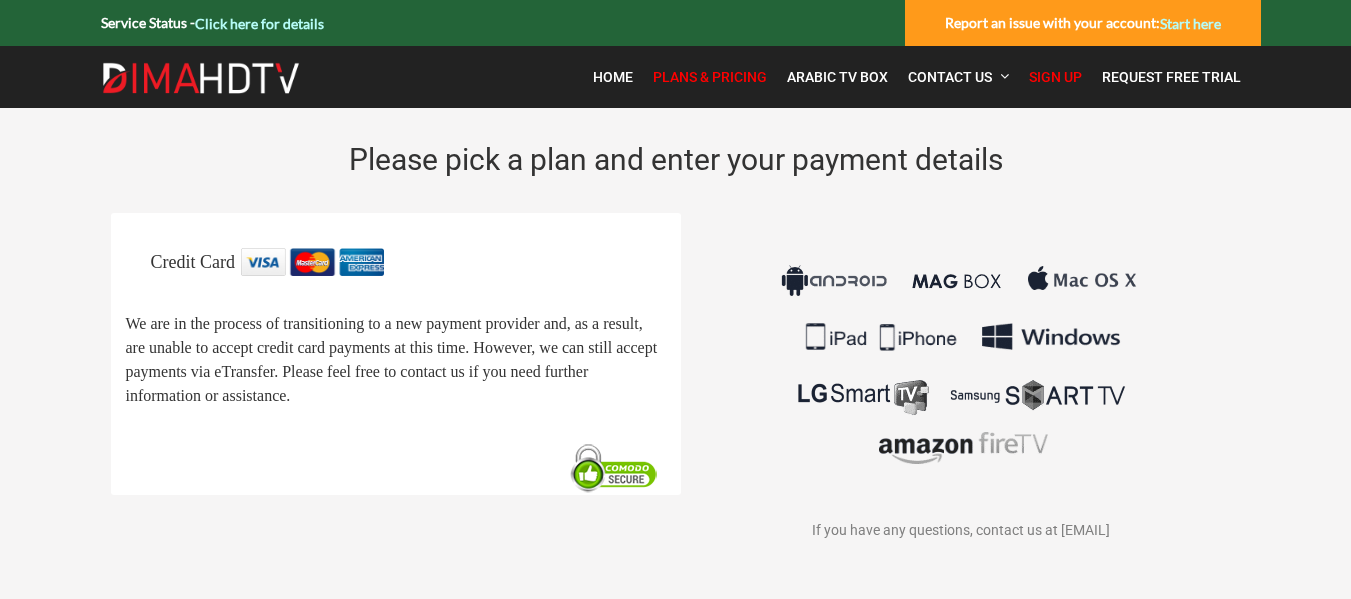 click on "Plans & Pricing" at bounding box center (710, 77) 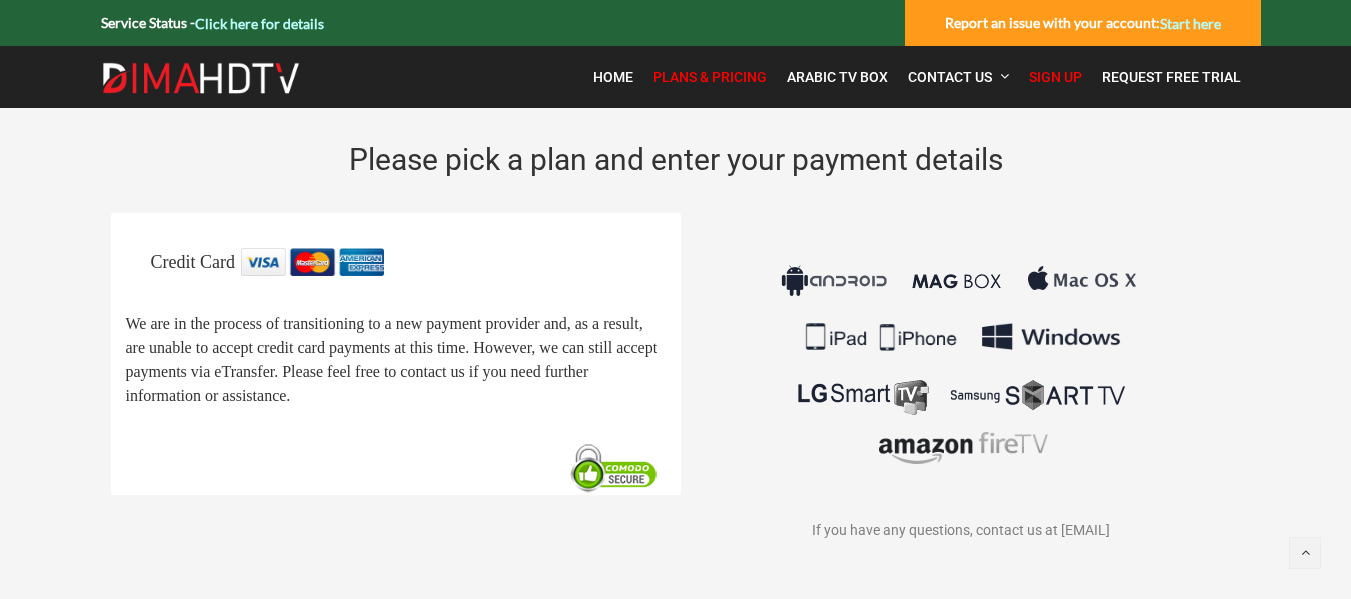scroll, scrollTop: 0, scrollLeft: 0, axis: both 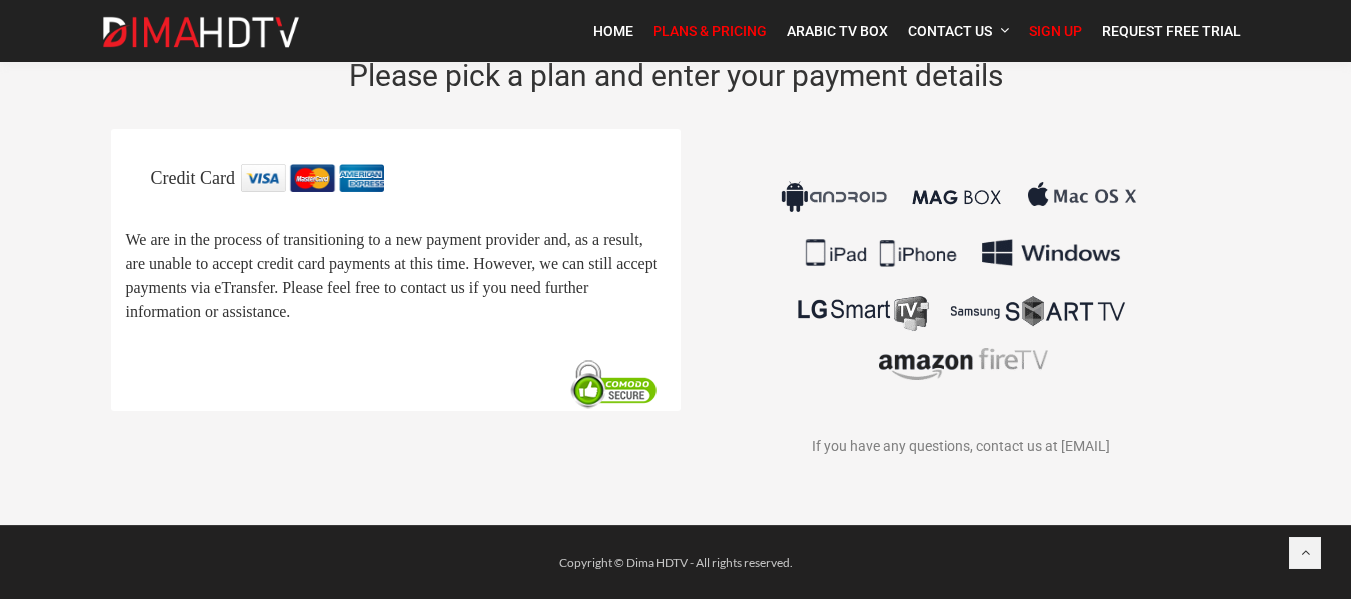 click on "Plans & Pricing" at bounding box center [710, 31] 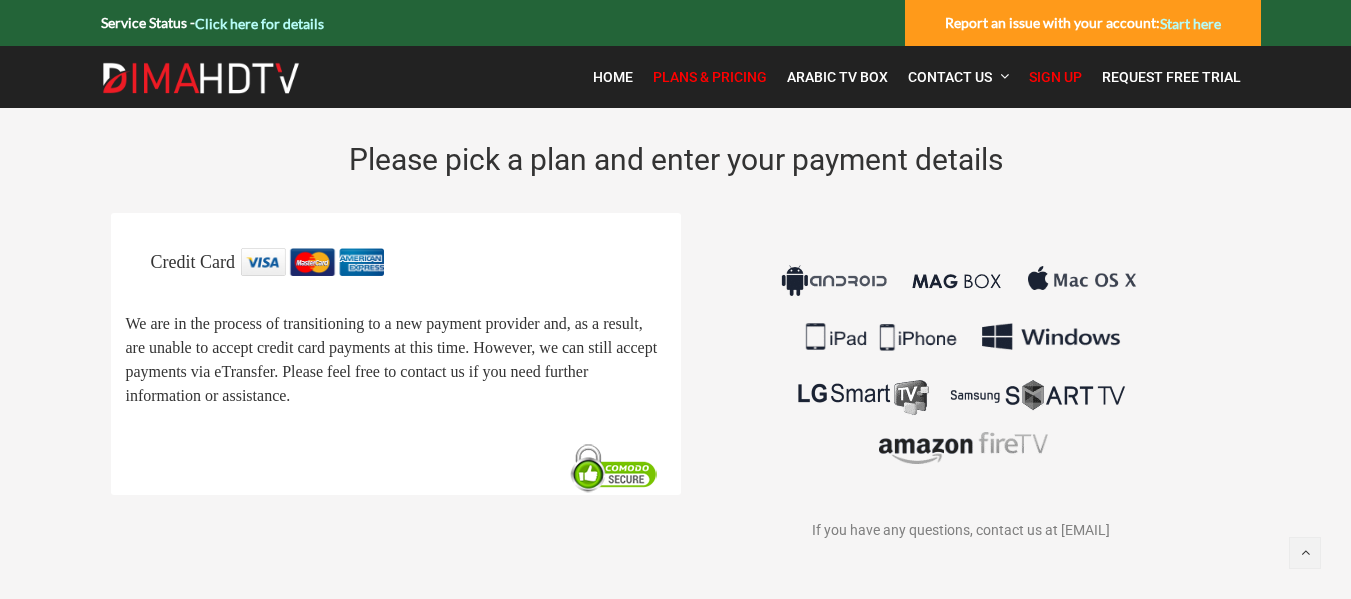 scroll, scrollTop: 0, scrollLeft: 0, axis: both 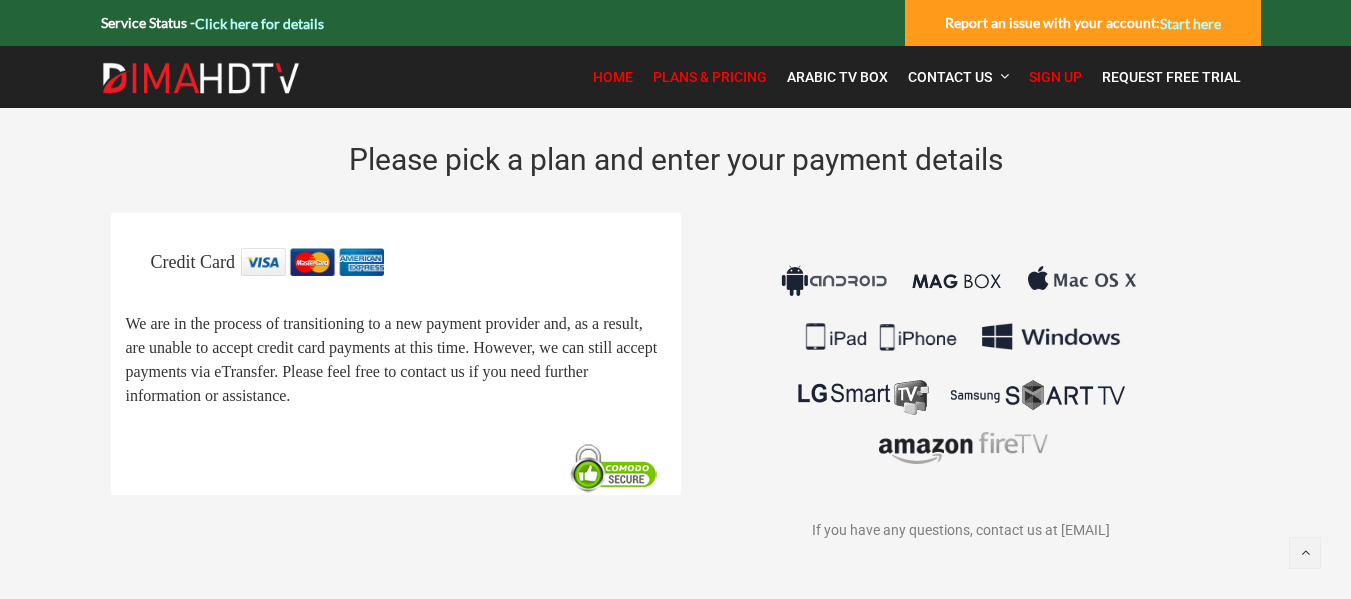 click on "Home" at bounding box center [613, 77] 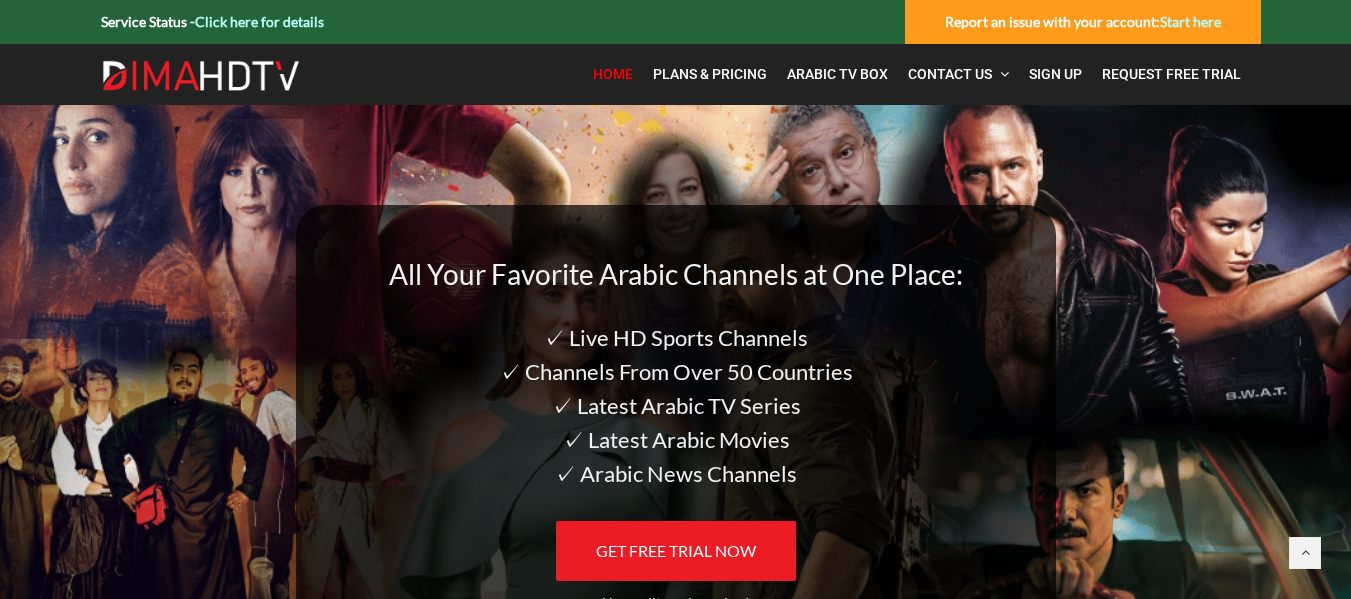 scroll, scrollTop: 0, scrollLeft: 0, axis: both 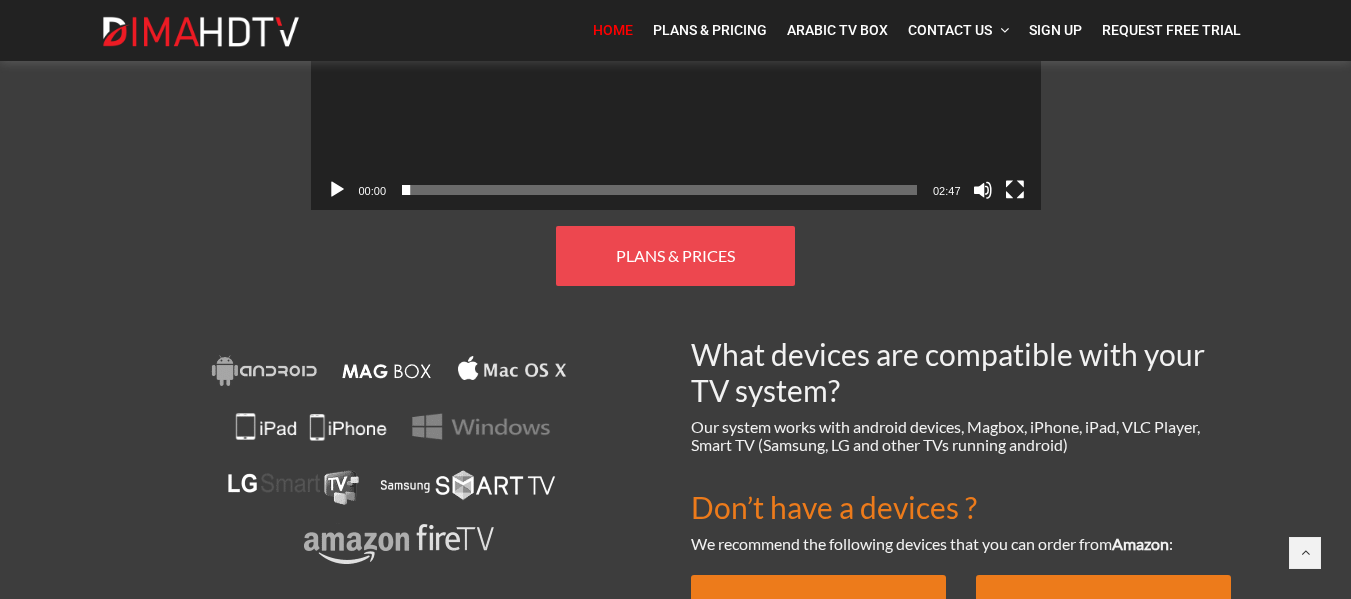 click on "PLANS & PRICES" at bounding box center [675, 256] 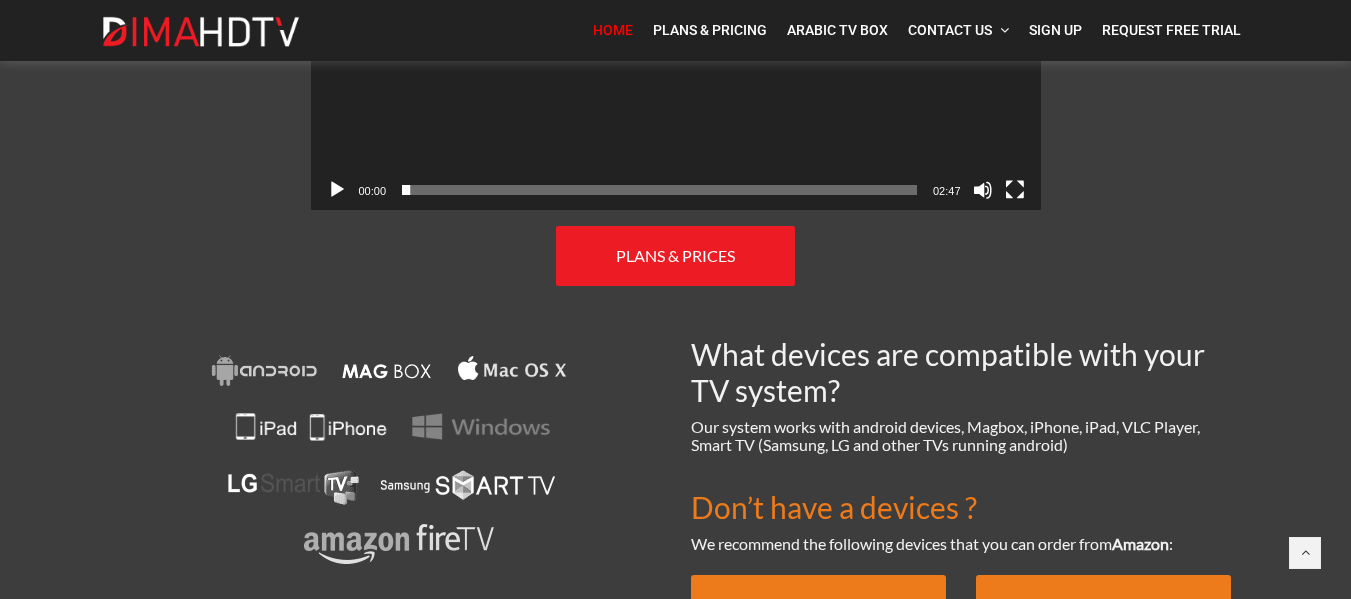 scroll, scrollTop: 1931, scrollLeft: 0, axis: vertical 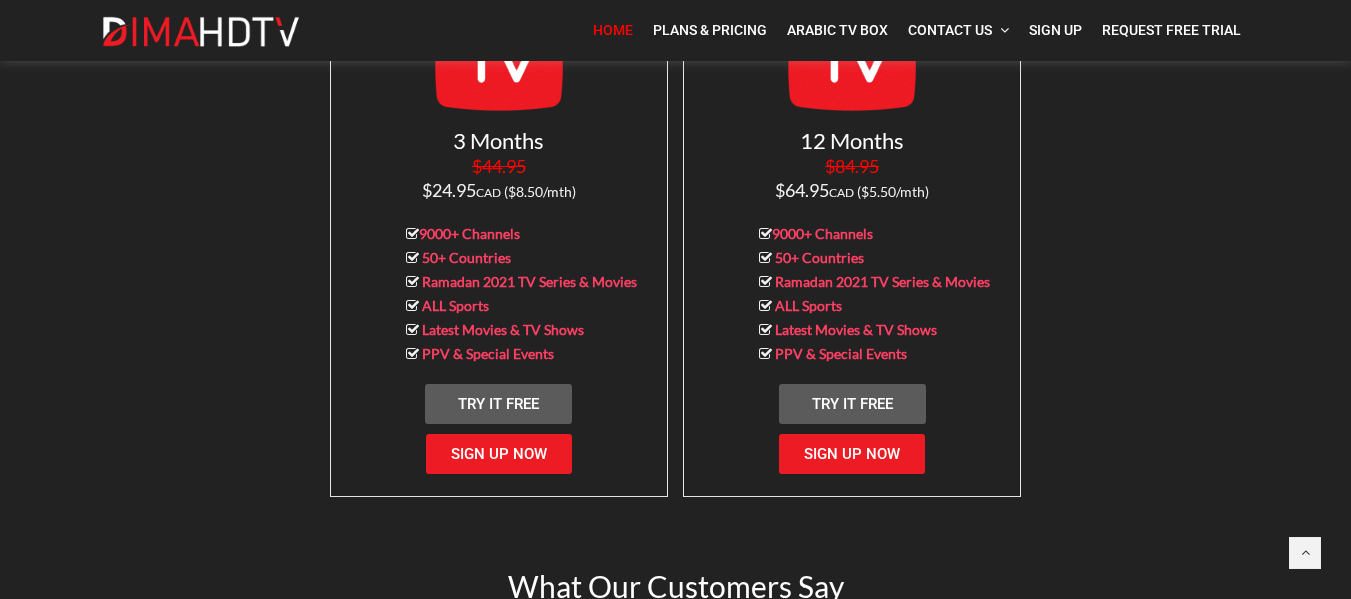 click at bounding box center [852, 55] 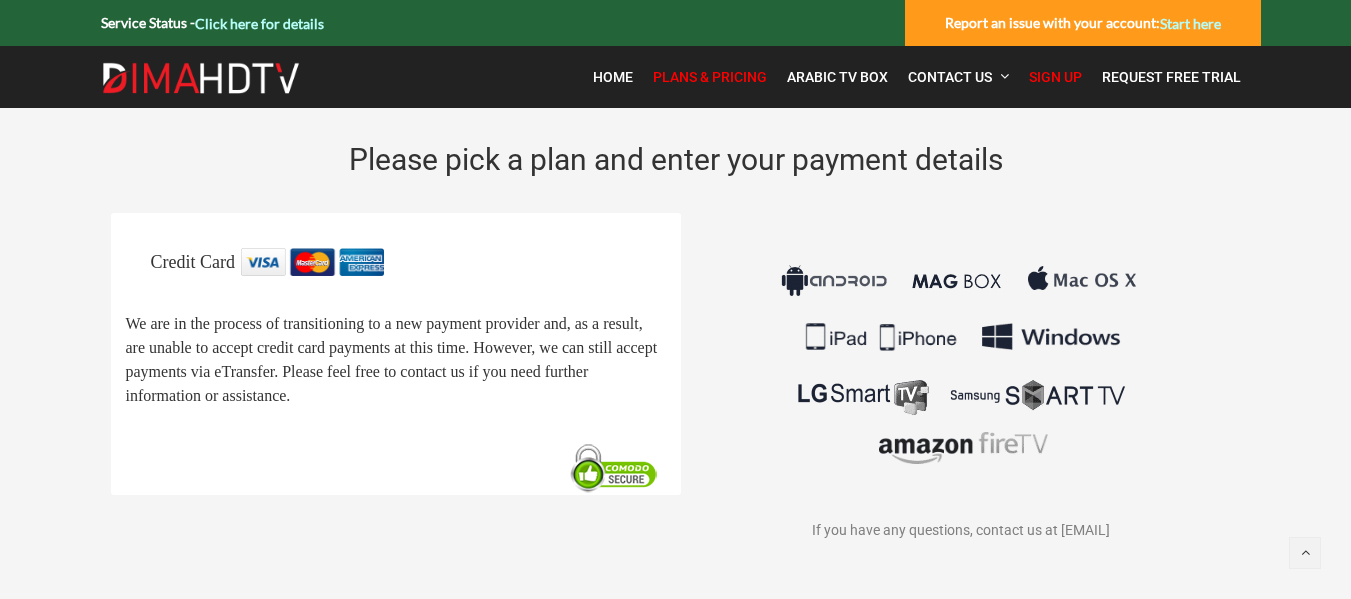 scroll, scrollTop: 0, scrollLeft: 0, axis: both 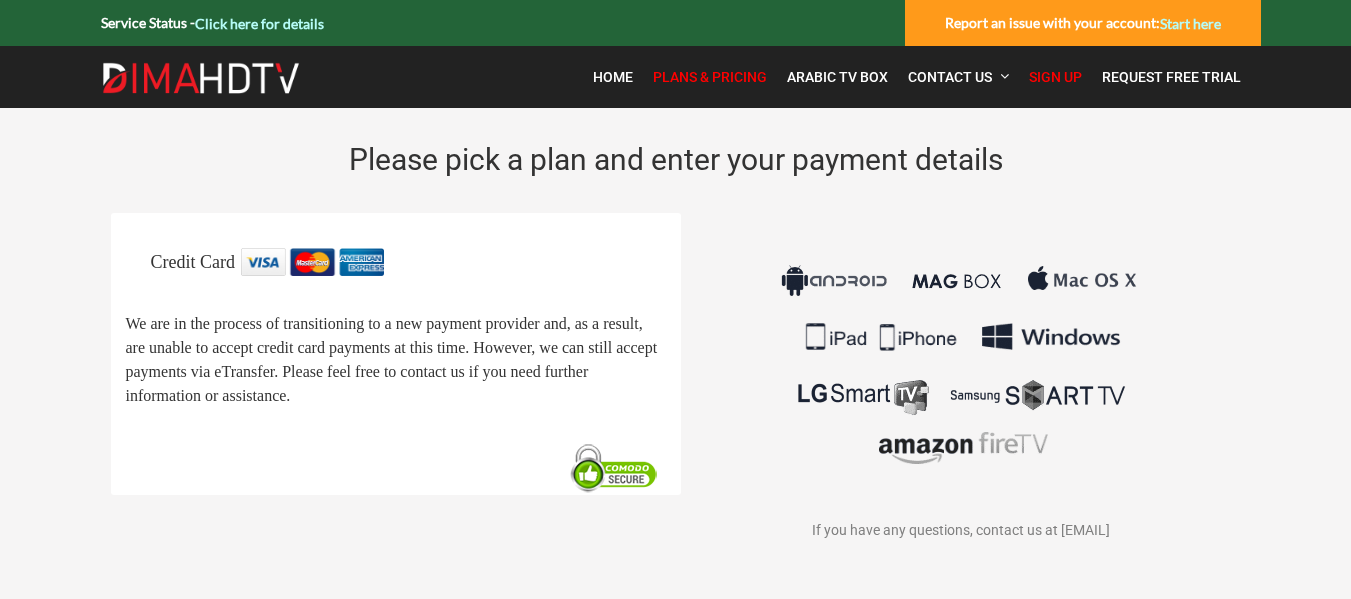 click on "Please pick a plan and enter your payment details" at bounding box center [676, 159] 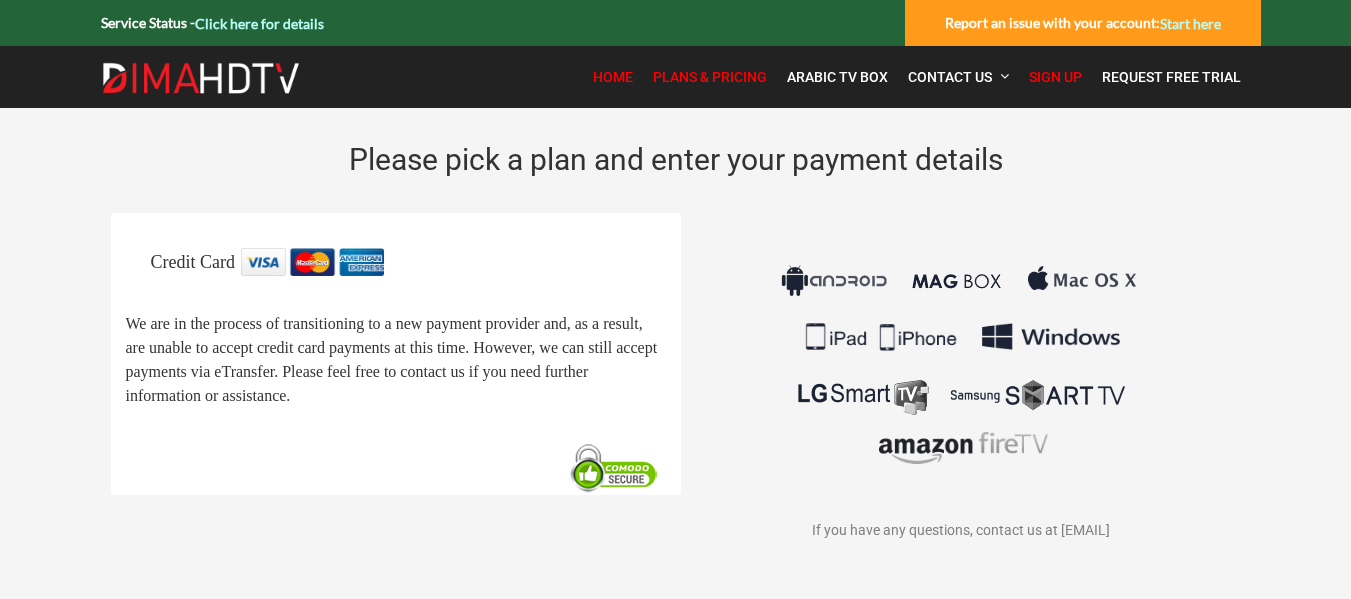 click on "Home" at bounding box center (613, 77) 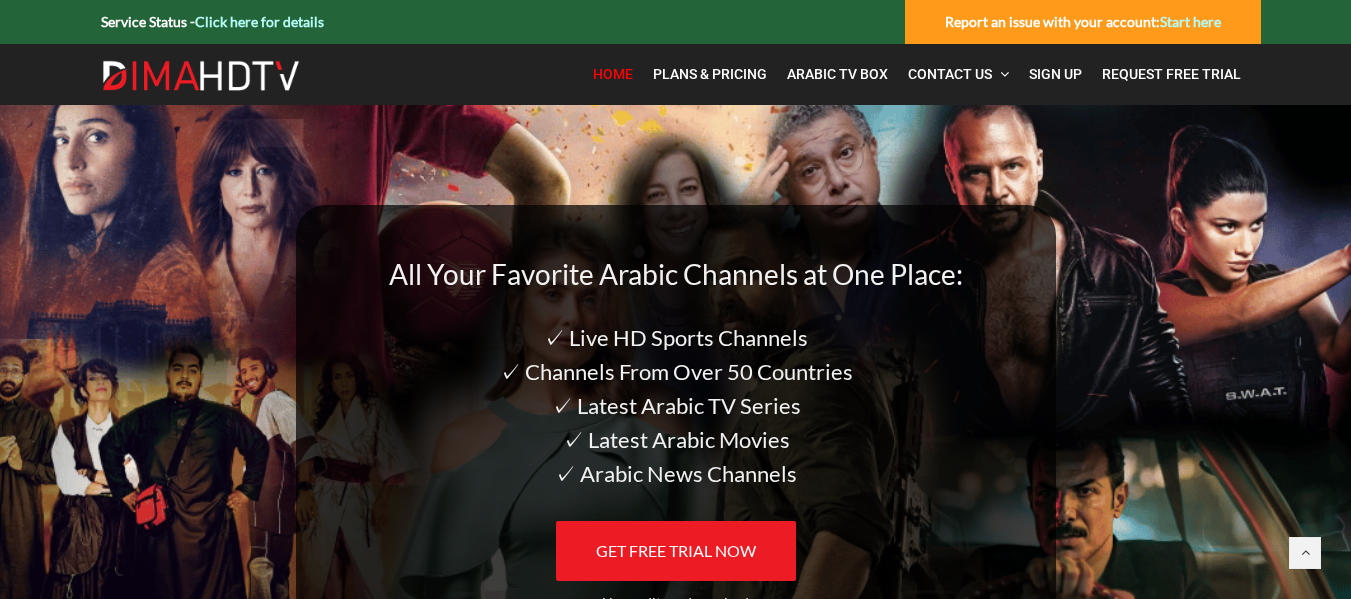scroll, scrollTop: 0, scrollLeft: 0, axis: both 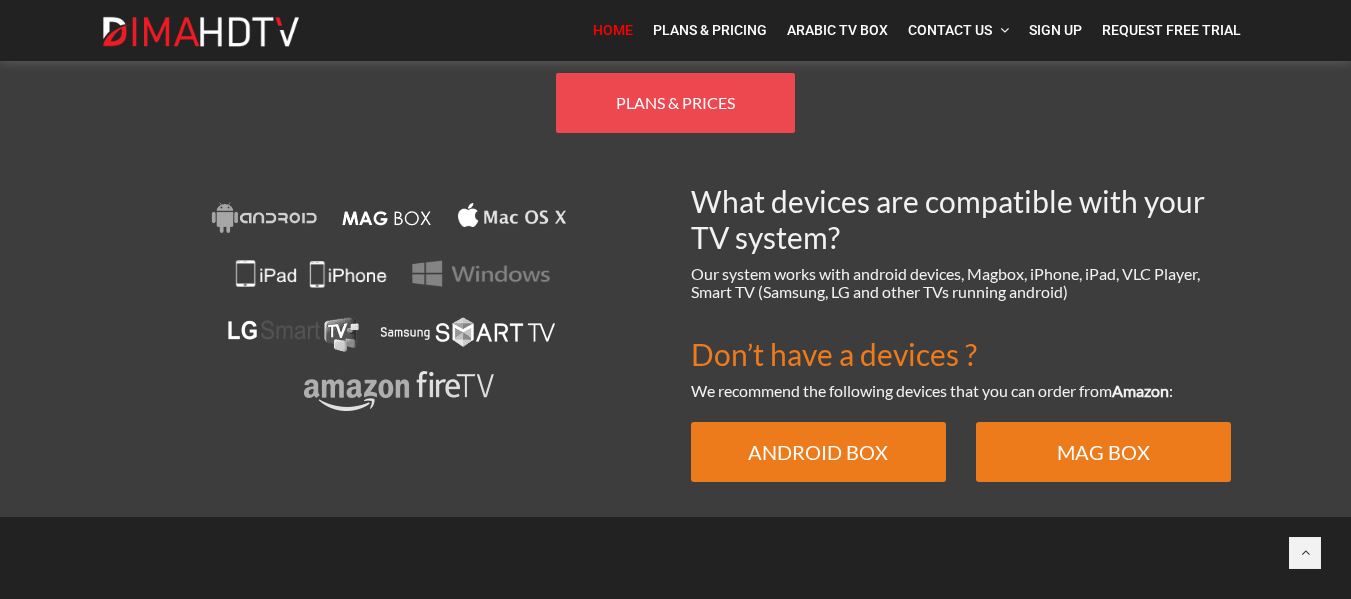click on "PLANS & PRICES" at bounding box center (675, 103) 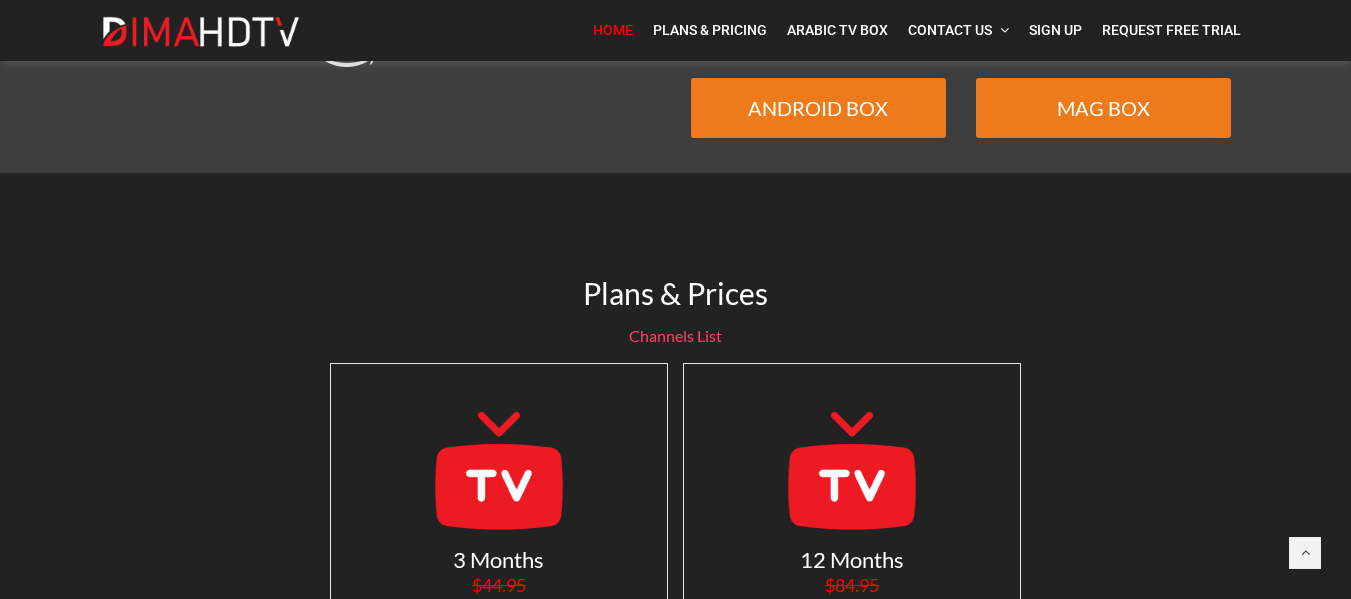 scroll, scrollTop: 1512, scrollLeft: 0, axis: vertical 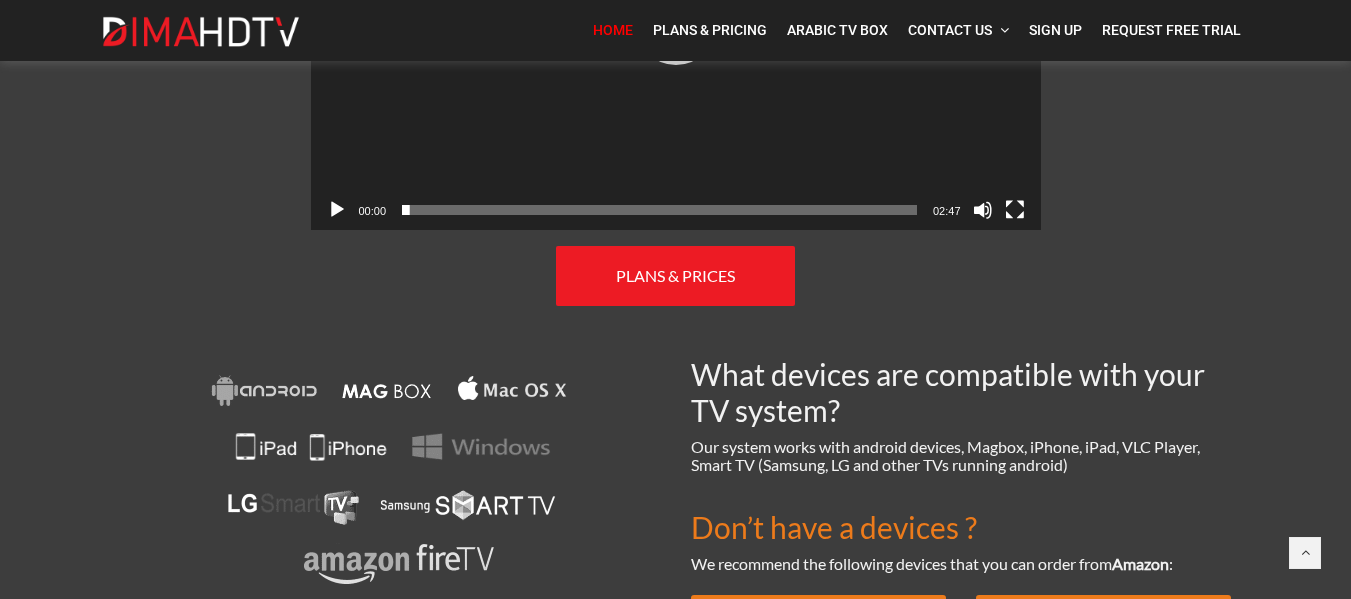 click on "Home" at bounding box center (613, 30) 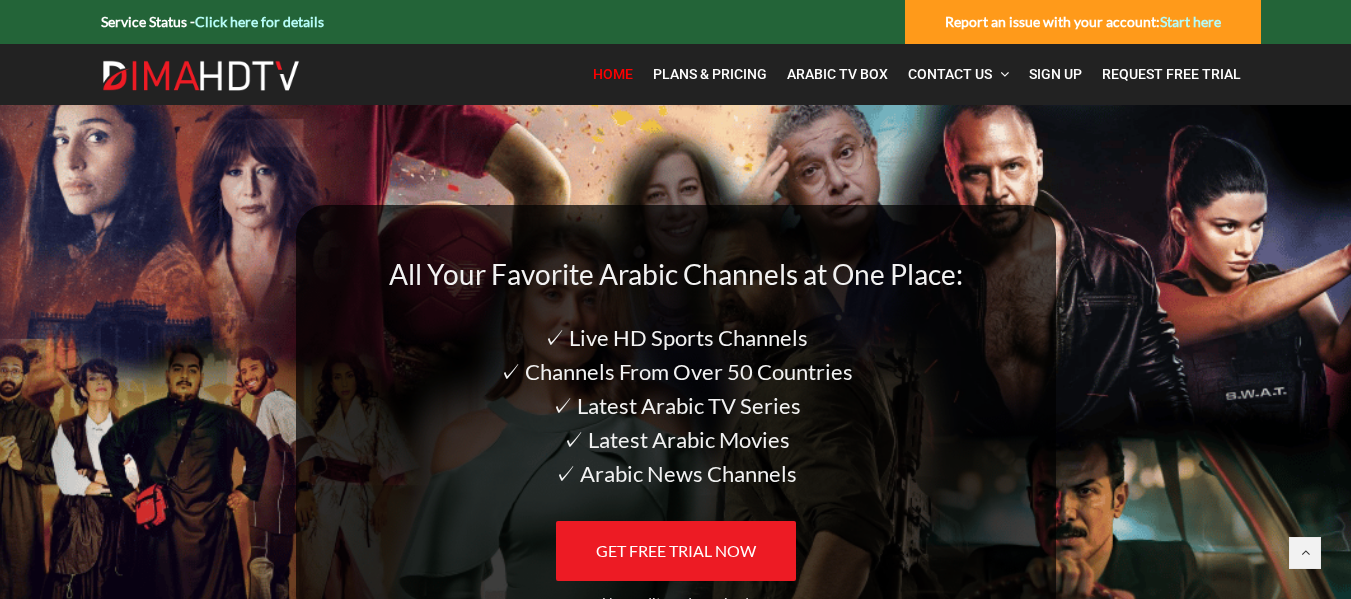 scroll, scrollTop: 0, scrollLeft: 0, axis: both 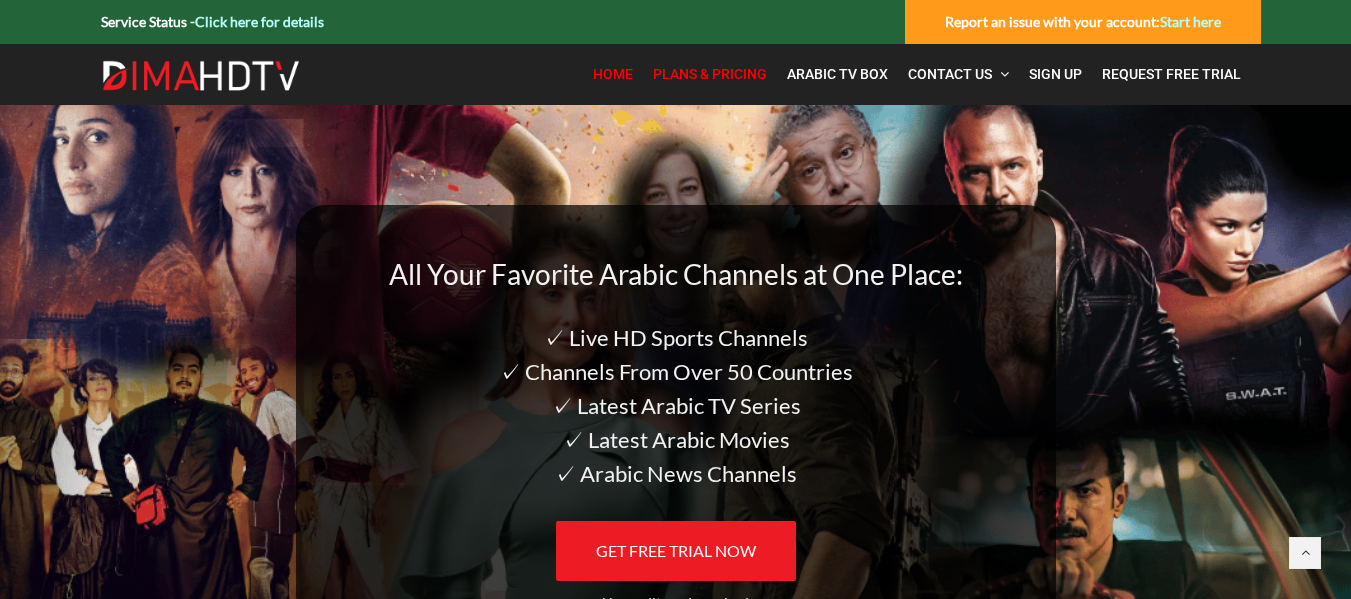 click on "Plans & Pricing" at bounding box center [710, 74] 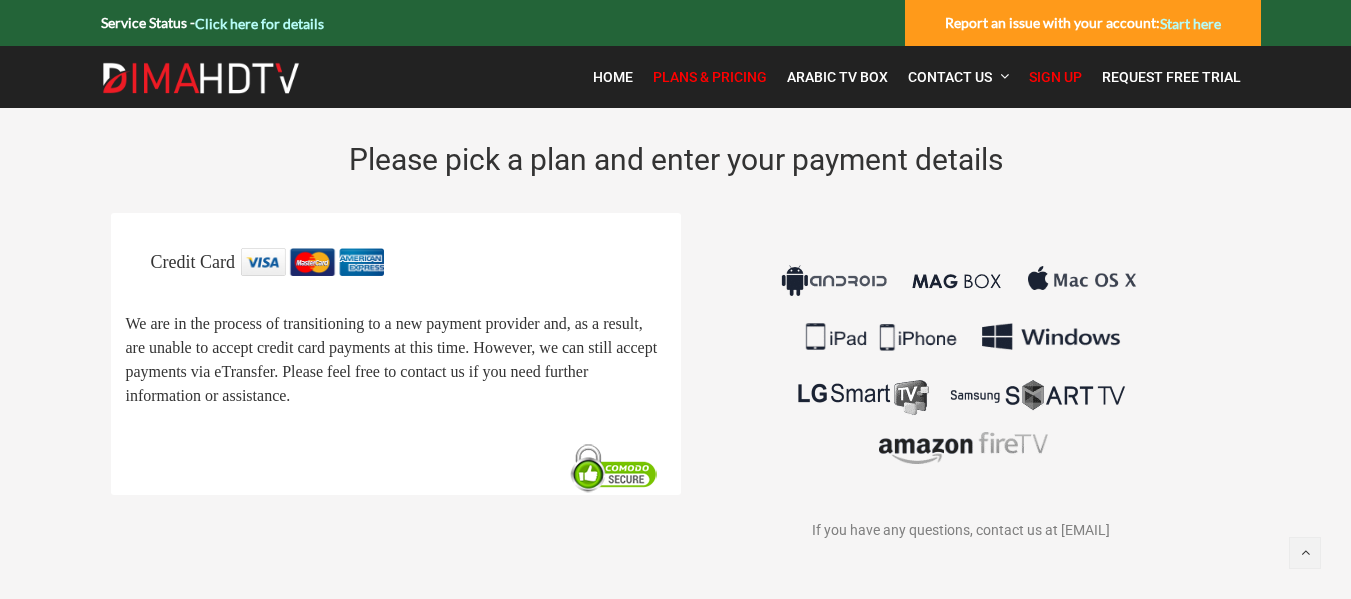 scroll, scrollTop: 0, scrollLeft: 0, axis: both 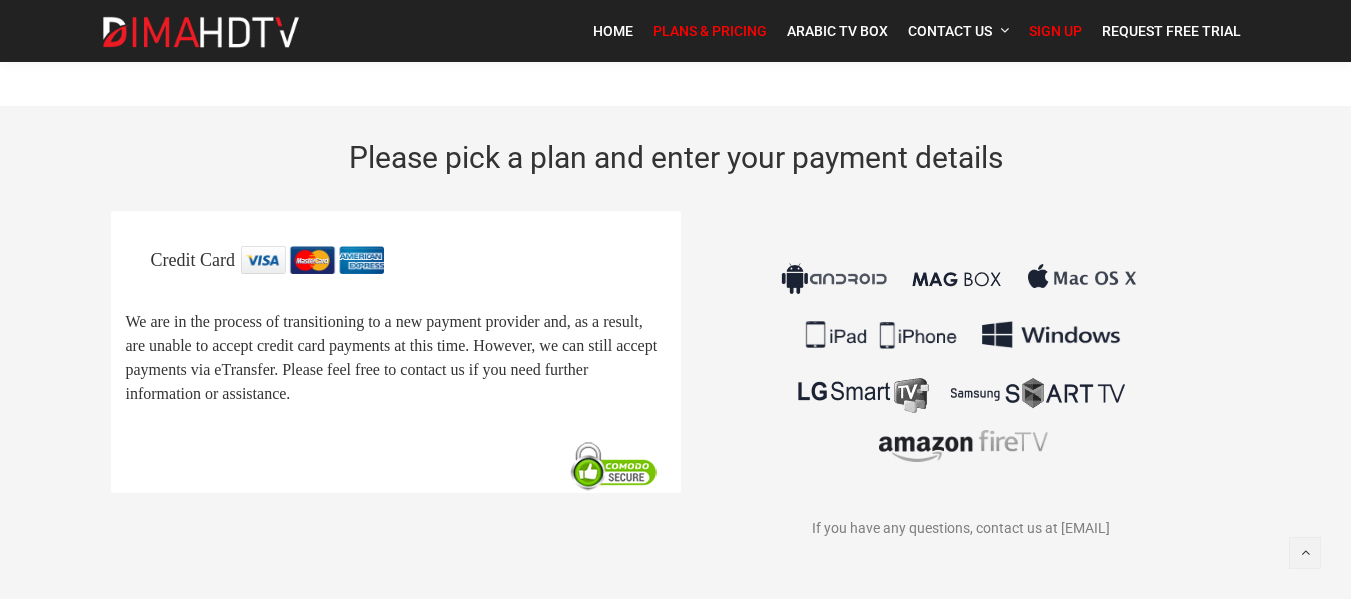click on "Please pick a plan and enter your payment details" at bounding box center [675, 158] 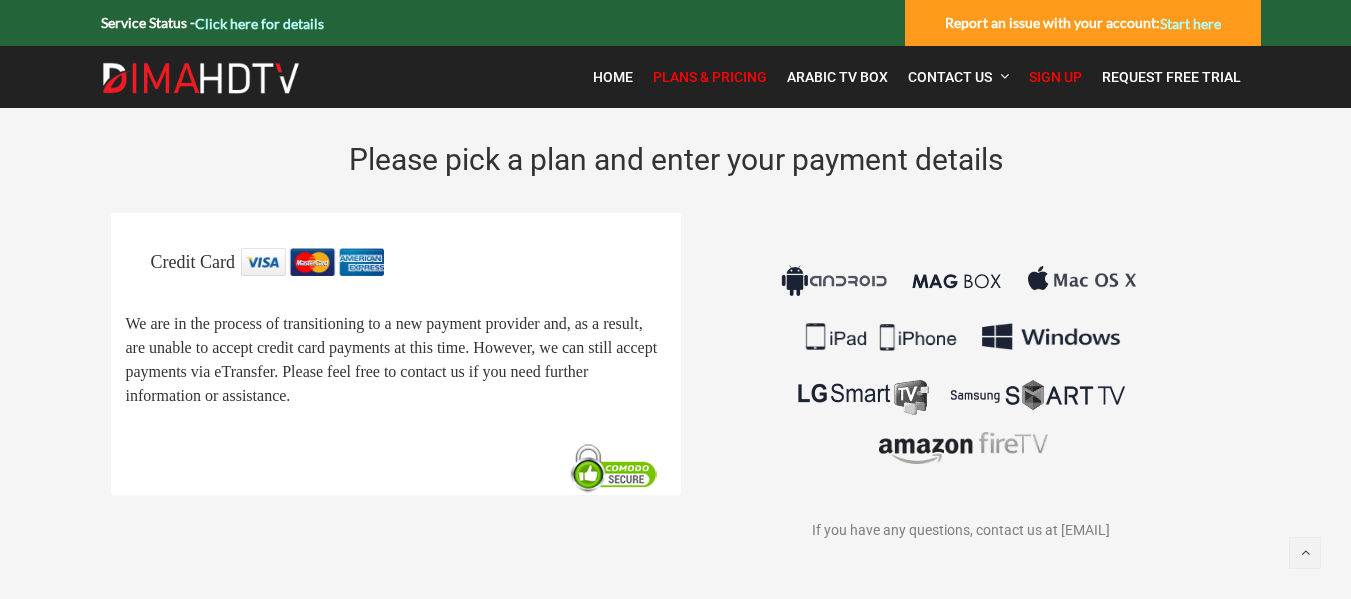 drag, startPoint x: 1340, startPoint y: 143, endPoint x: 1301, endPoint y: 135, distance: 39.812057 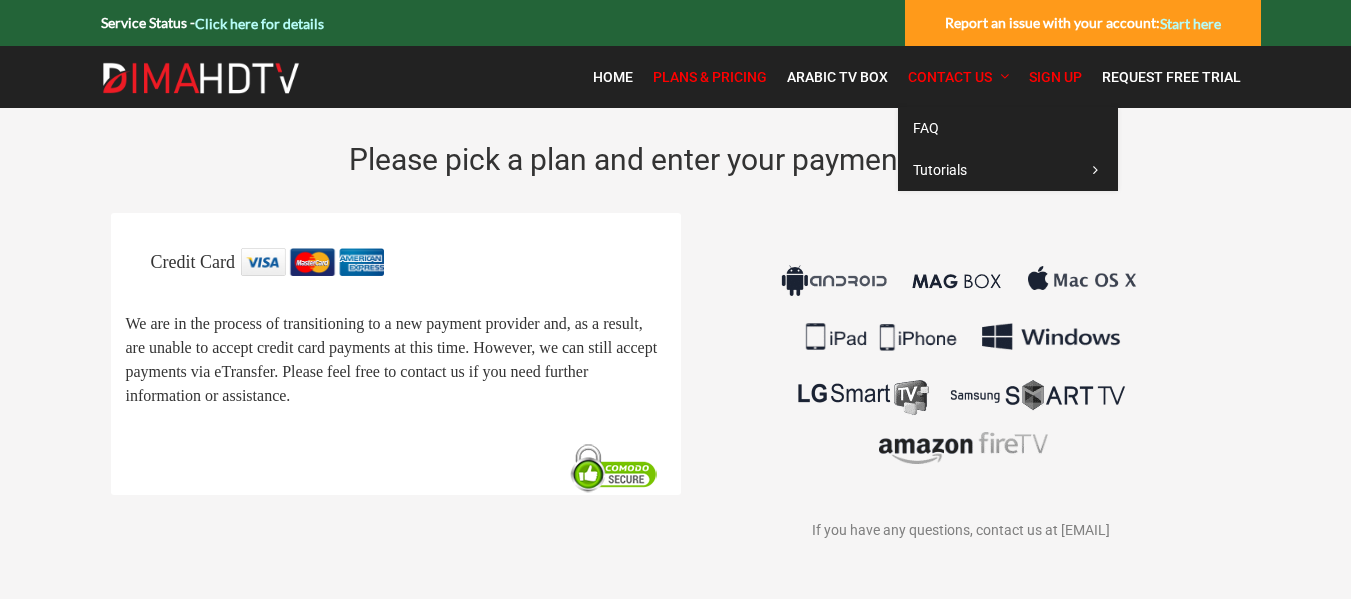 click at bounding box center [1004, 76] 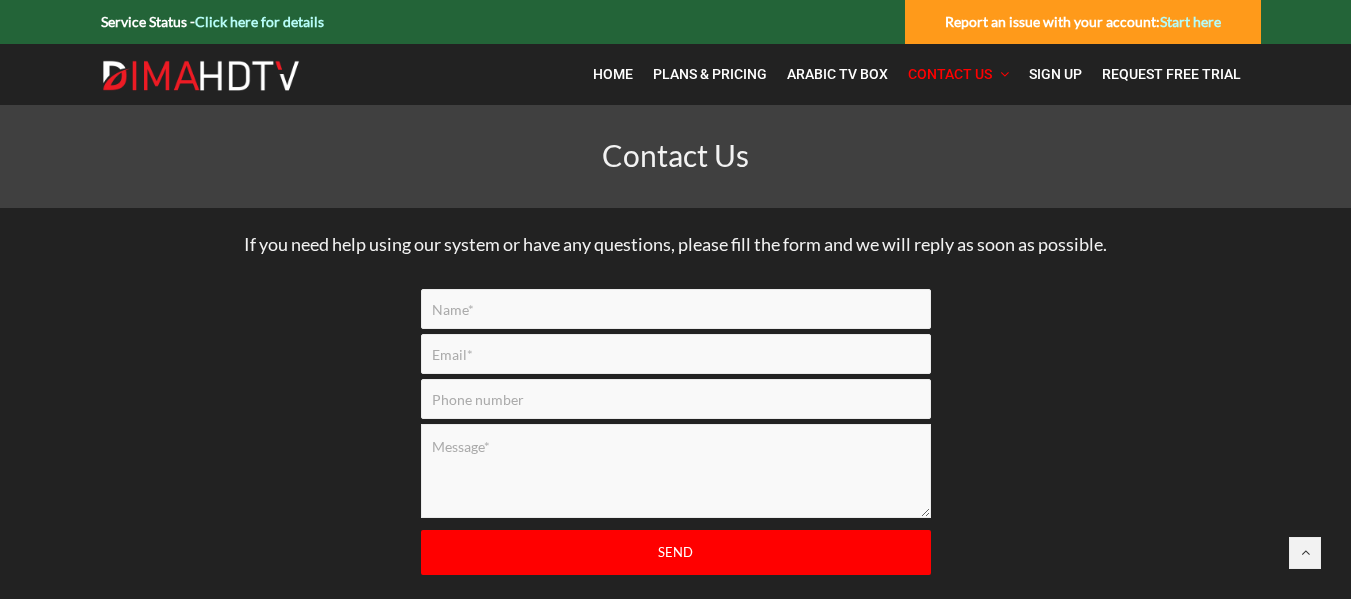 scroll, scrollTop: 0, scrollLeft: 0, axis: both 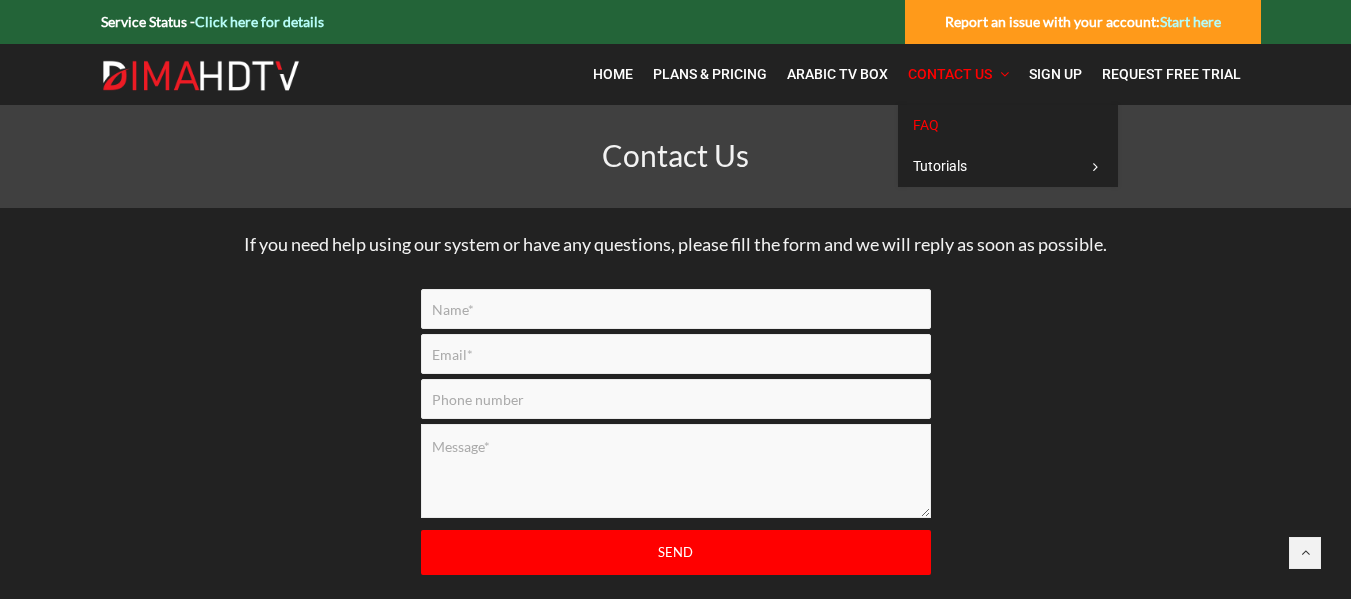 click on "FAQ" at bounding box center (926, 125) 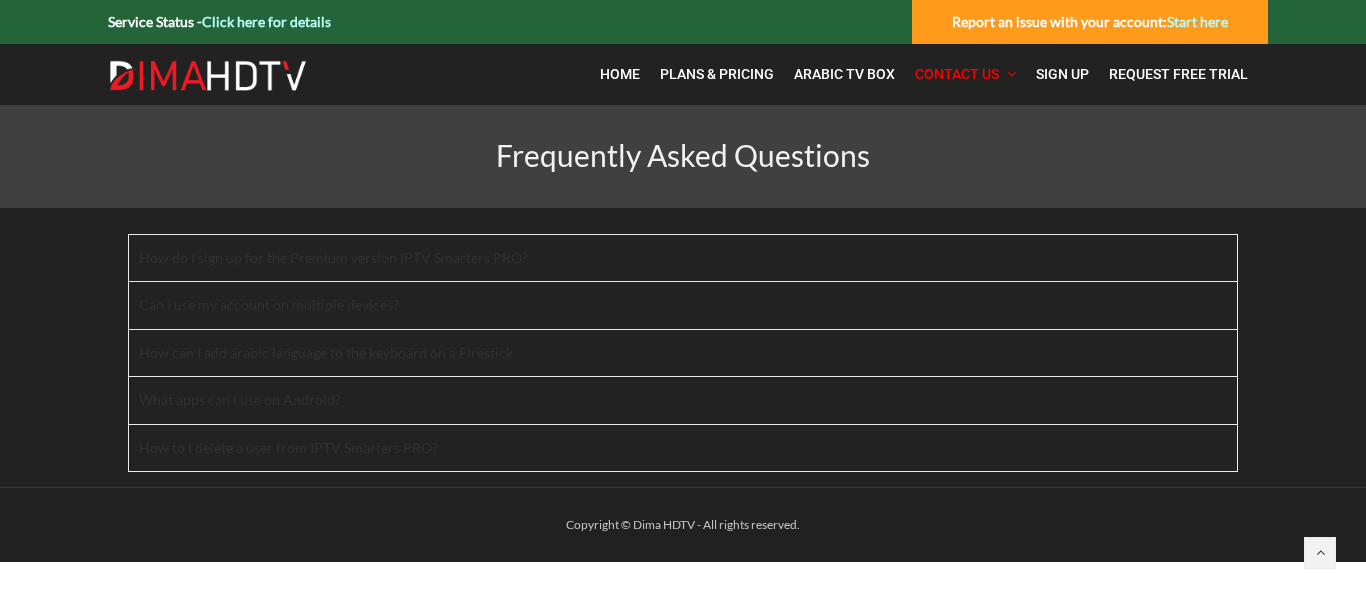 scroll, scrollTop: 0, scrollLeft: 0, axis: both 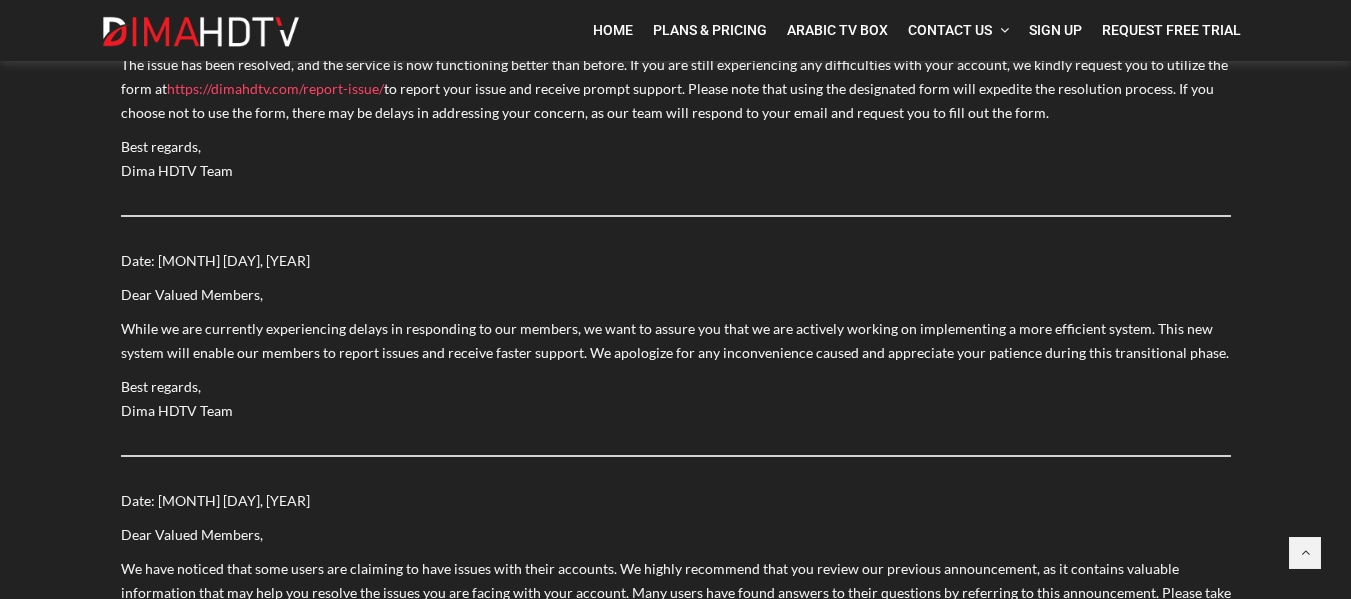 drag, startPoint x: 1341, startPoint y: 138, endPoint x: 1345, endPoint y: 120, distance: 18.439089 